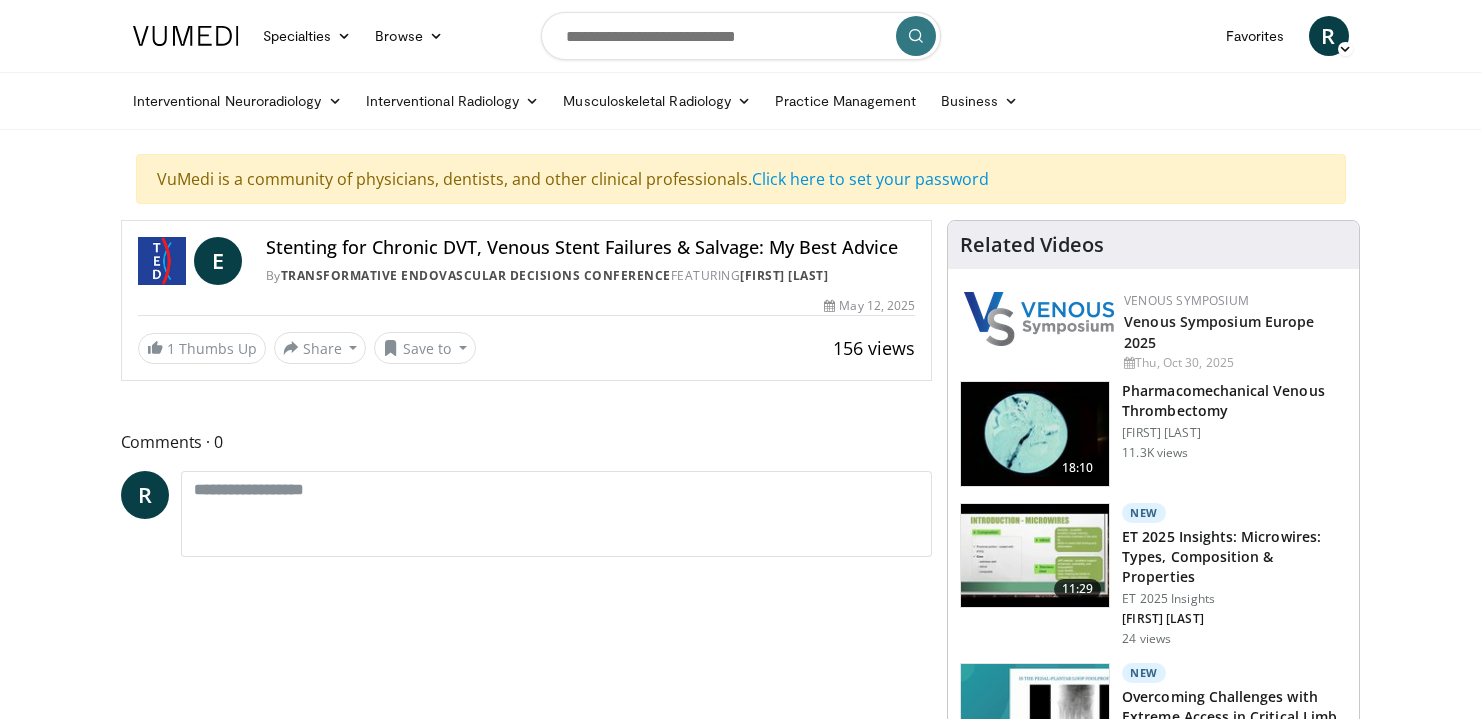 scroll, scrollTop: 0, scrollLeft: 0, axis: both 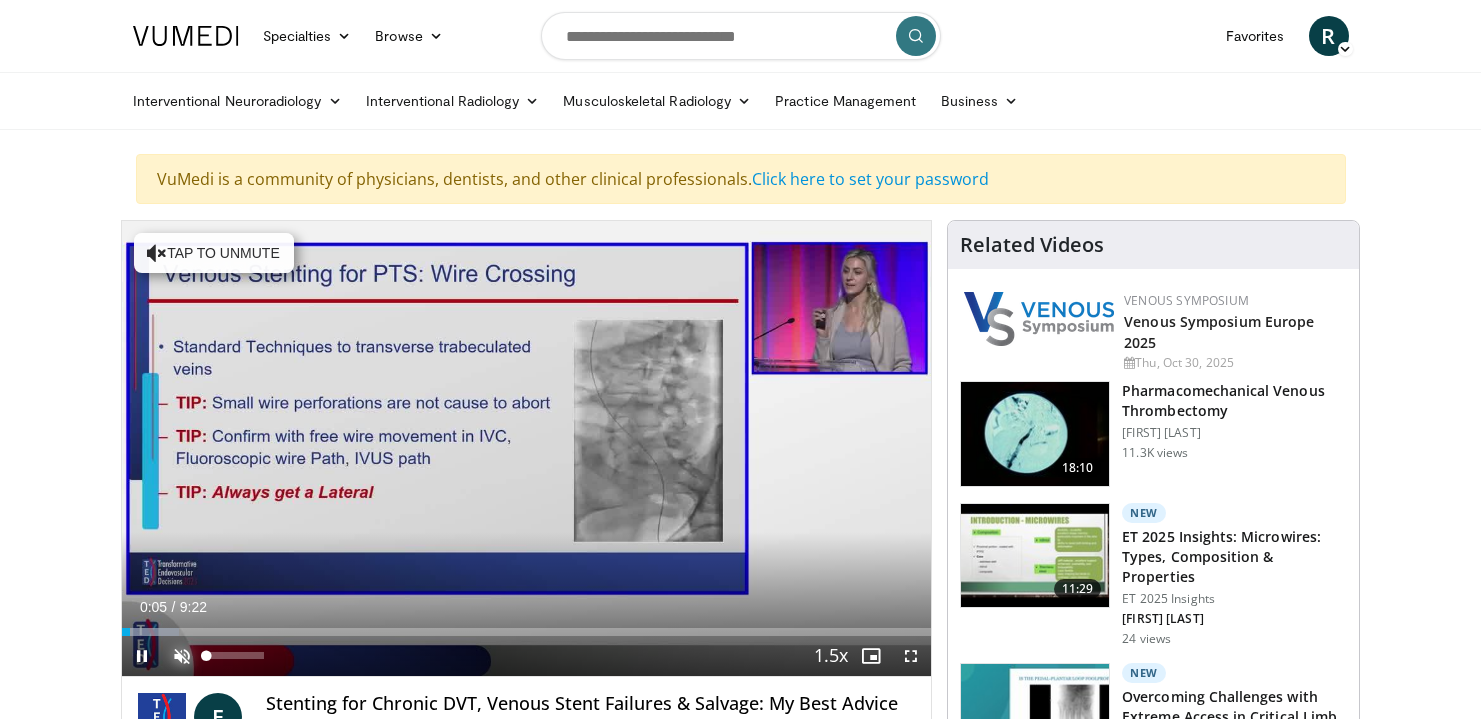 click at bounding box center (182, 656) 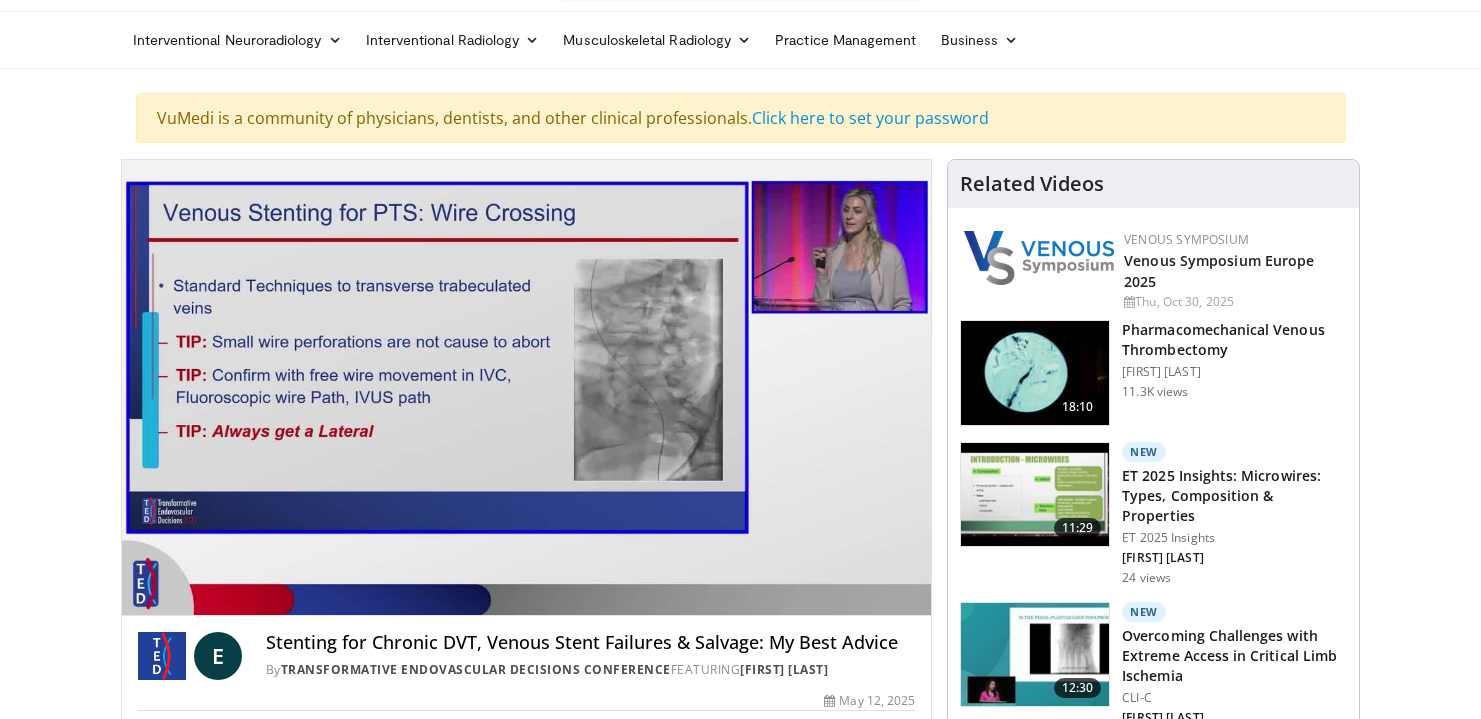 scroll, scrollTop: 64, scrollLeft: 0, axis: vertical 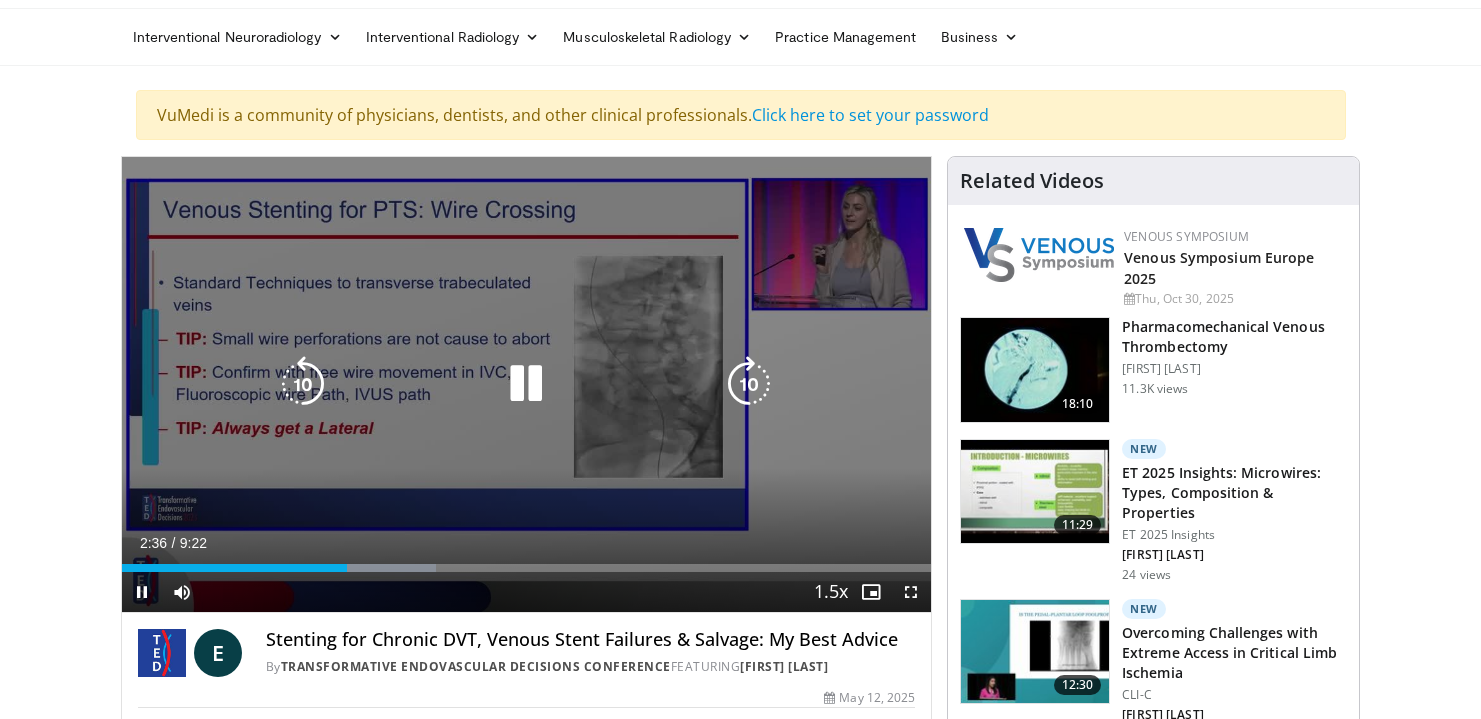 click on "10 seconds
Tap to unmute" at bounding box center [527, 384] 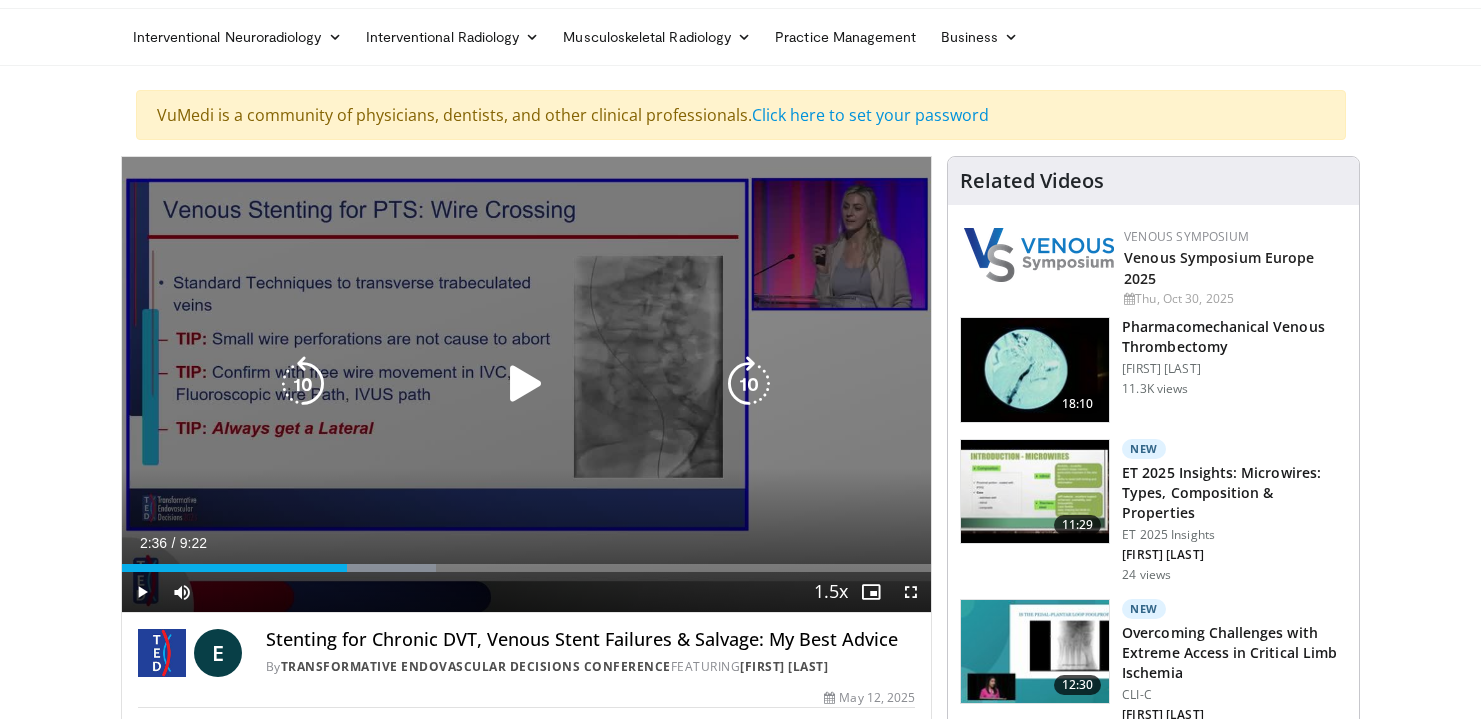click on "10 seconds
Tap to unmute" at bounding box center (527, 384) 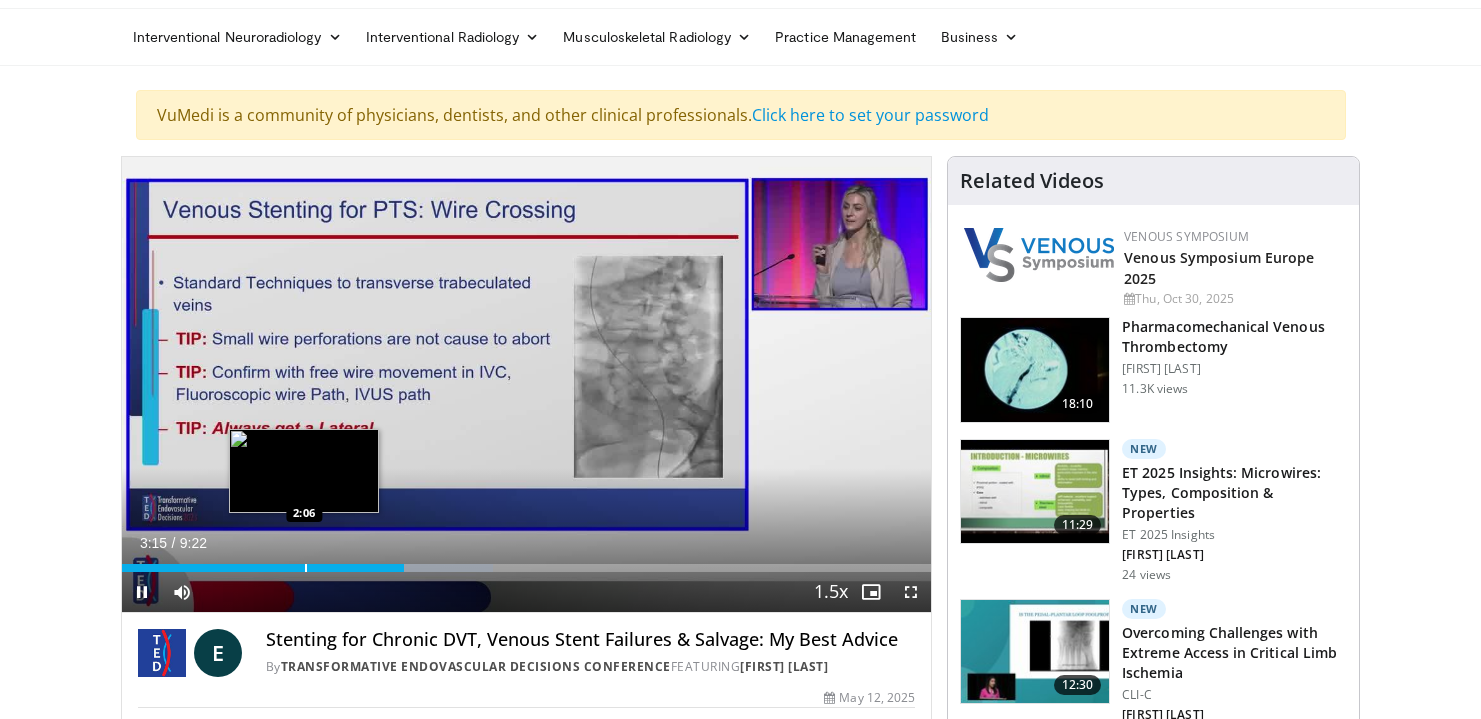 click at bounding box center [306, 568] 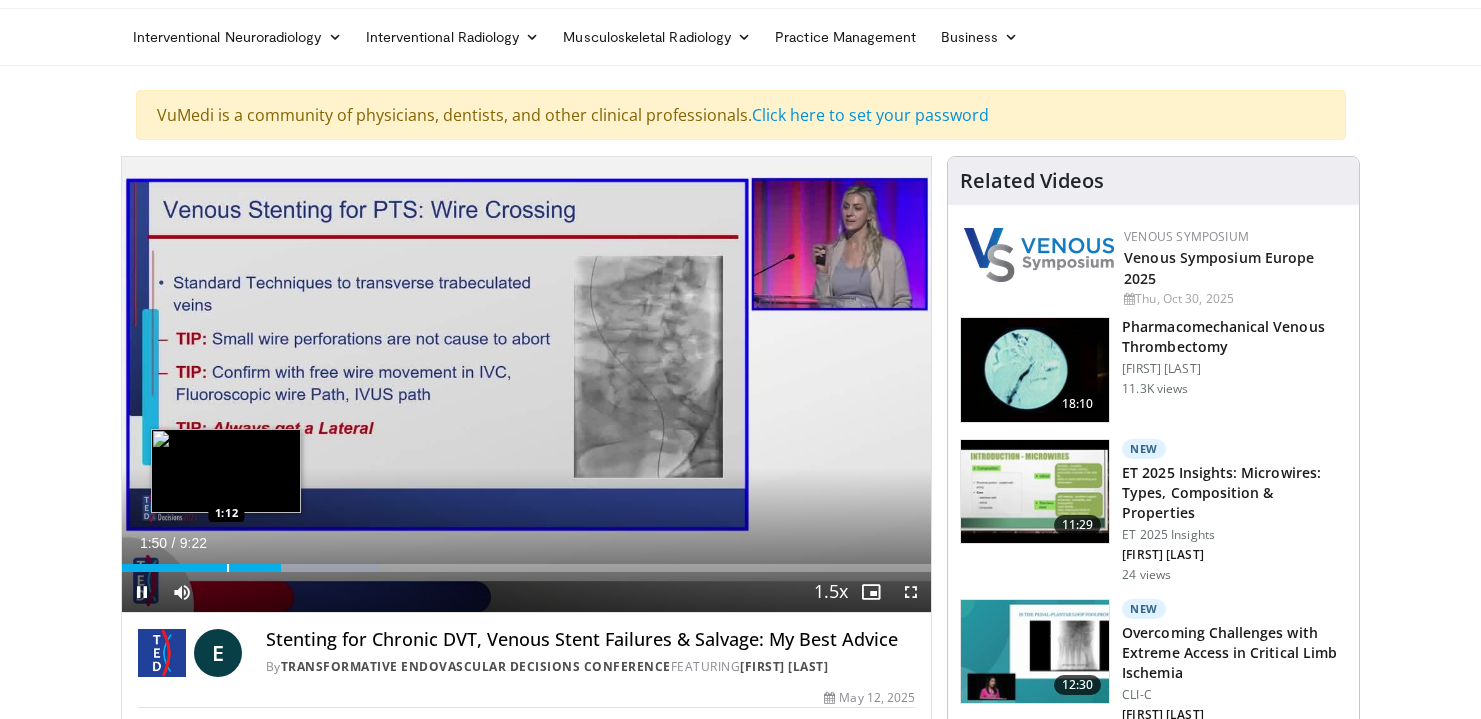 click at bounding box center (228, 568) 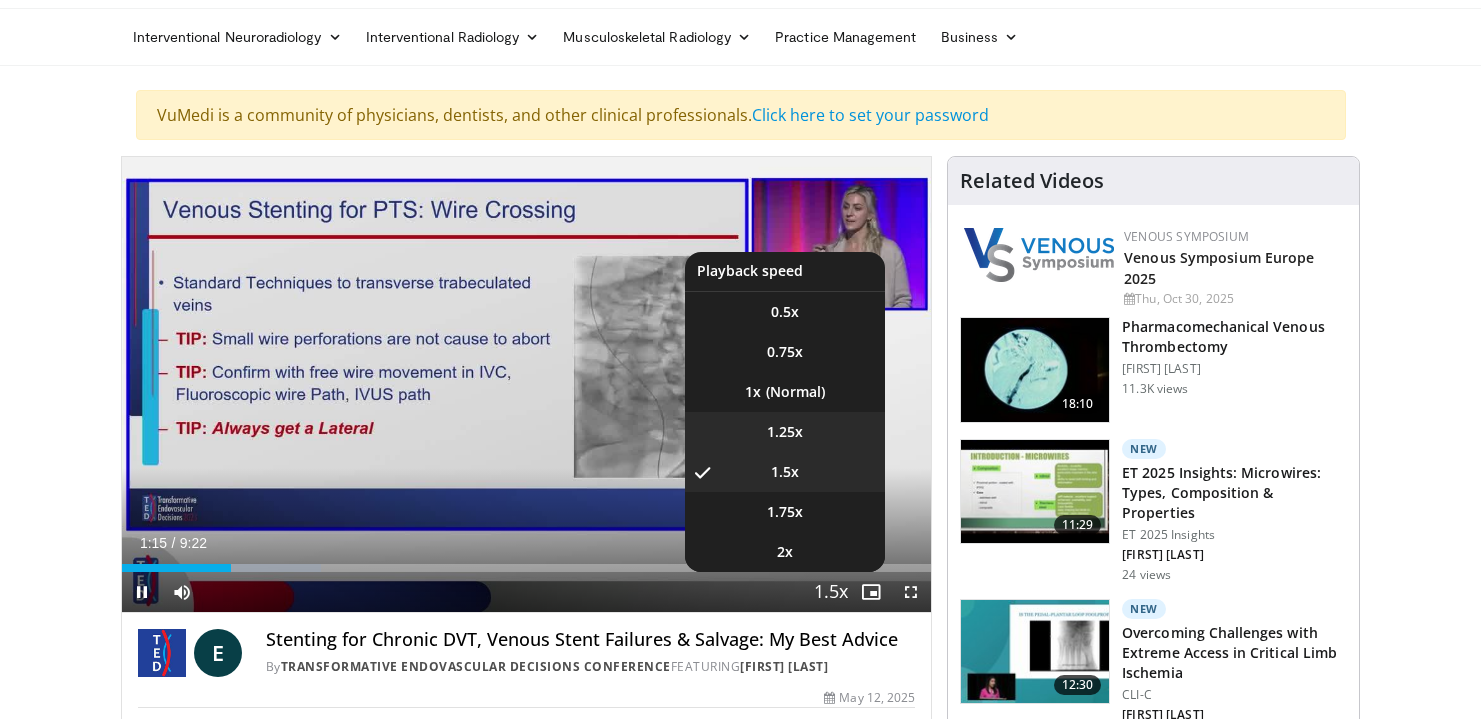 click on "1.25x" at bounding box center (785, 432) 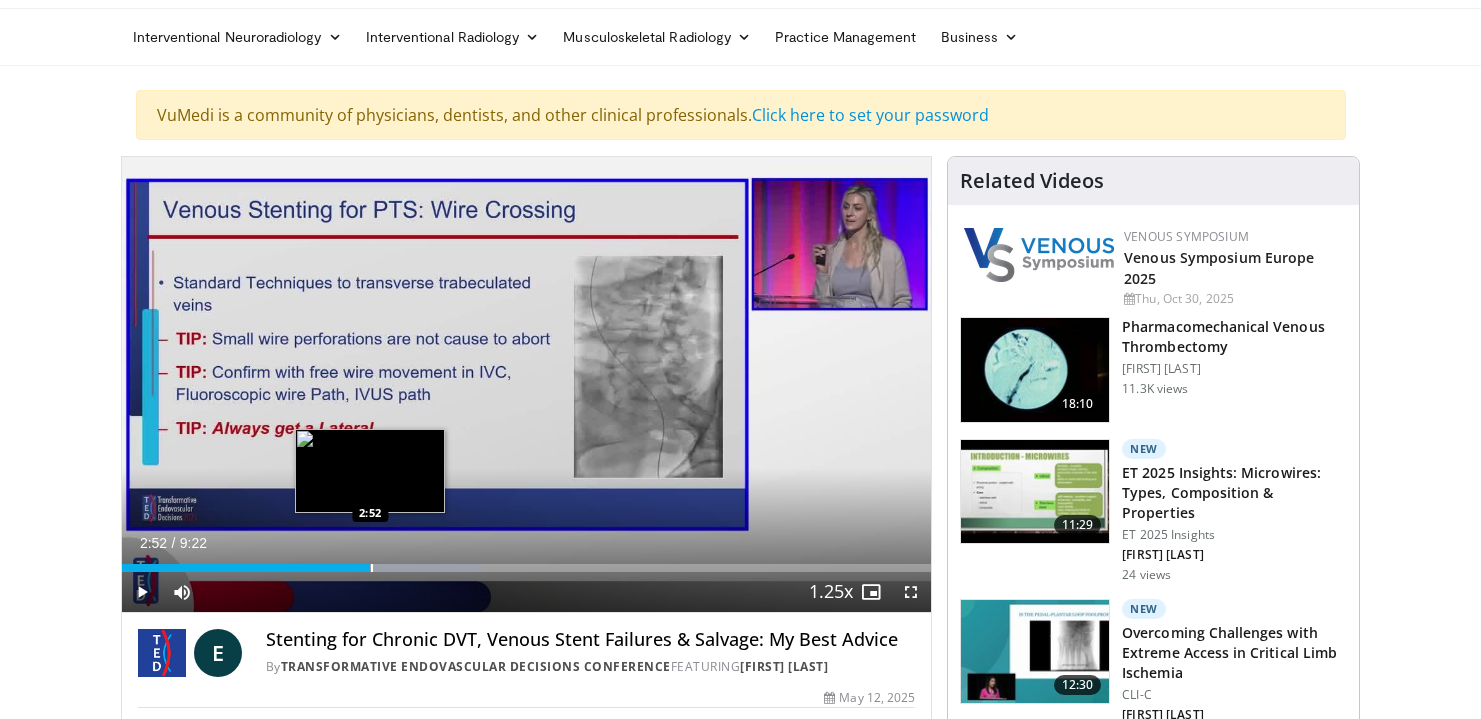 click at bounding box center [372, 568] 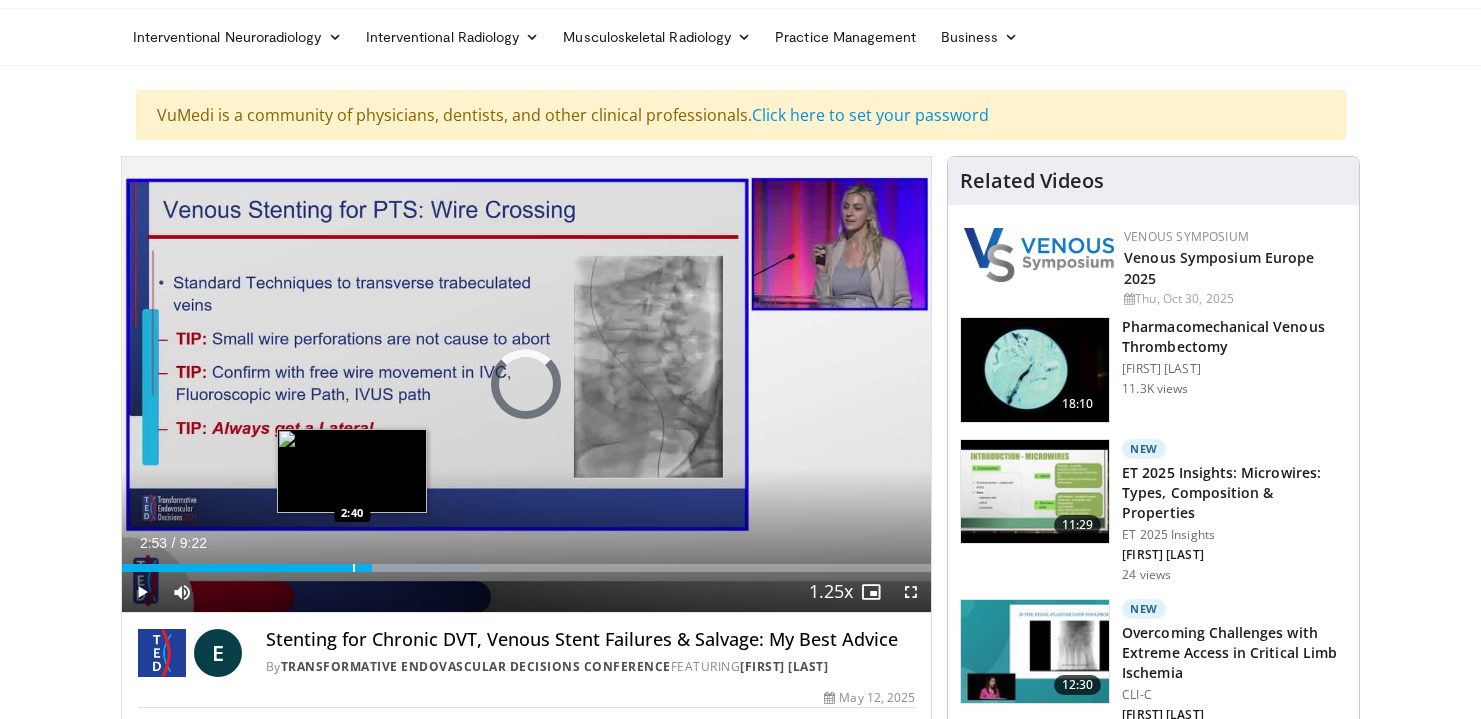 click at bounding box center (354, 568) 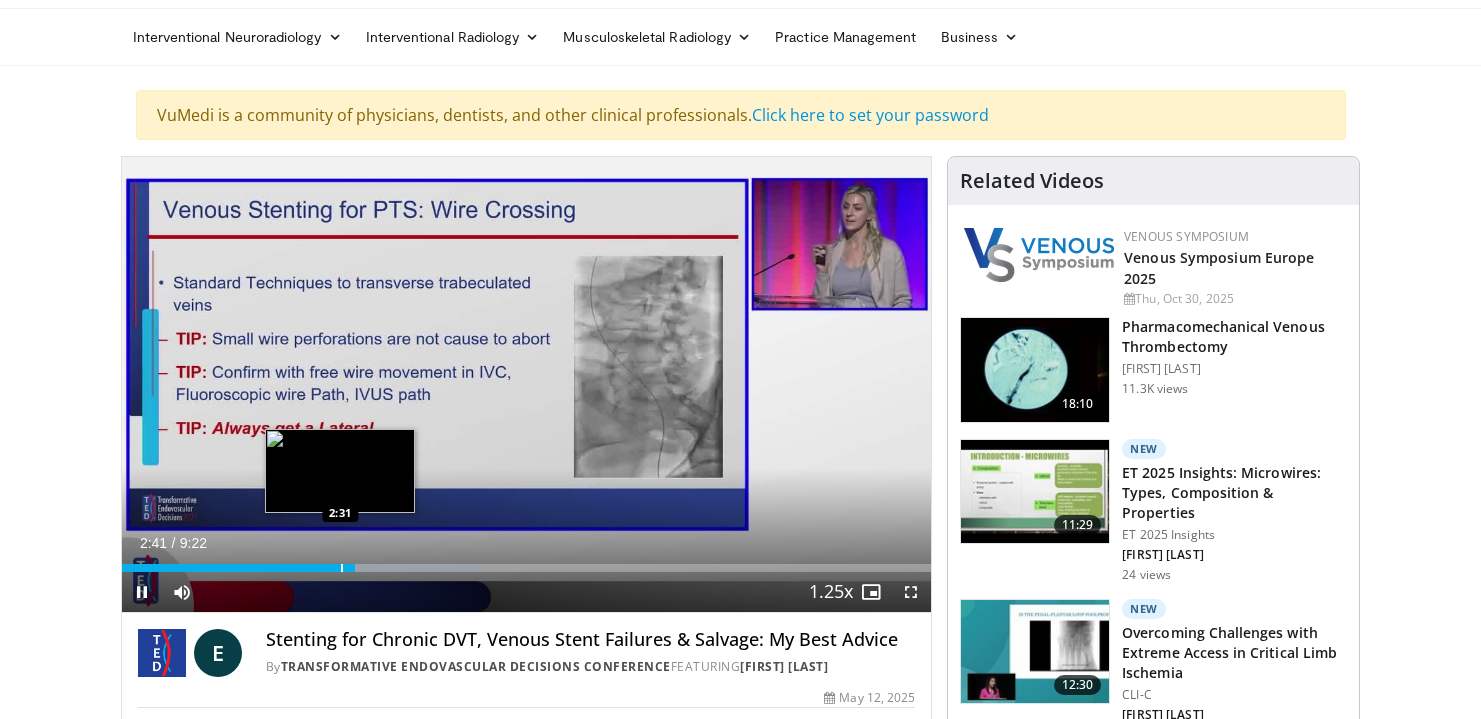 click on "Loaded :  44.53% 2:41 2:31" at bounding box center (527, 568) 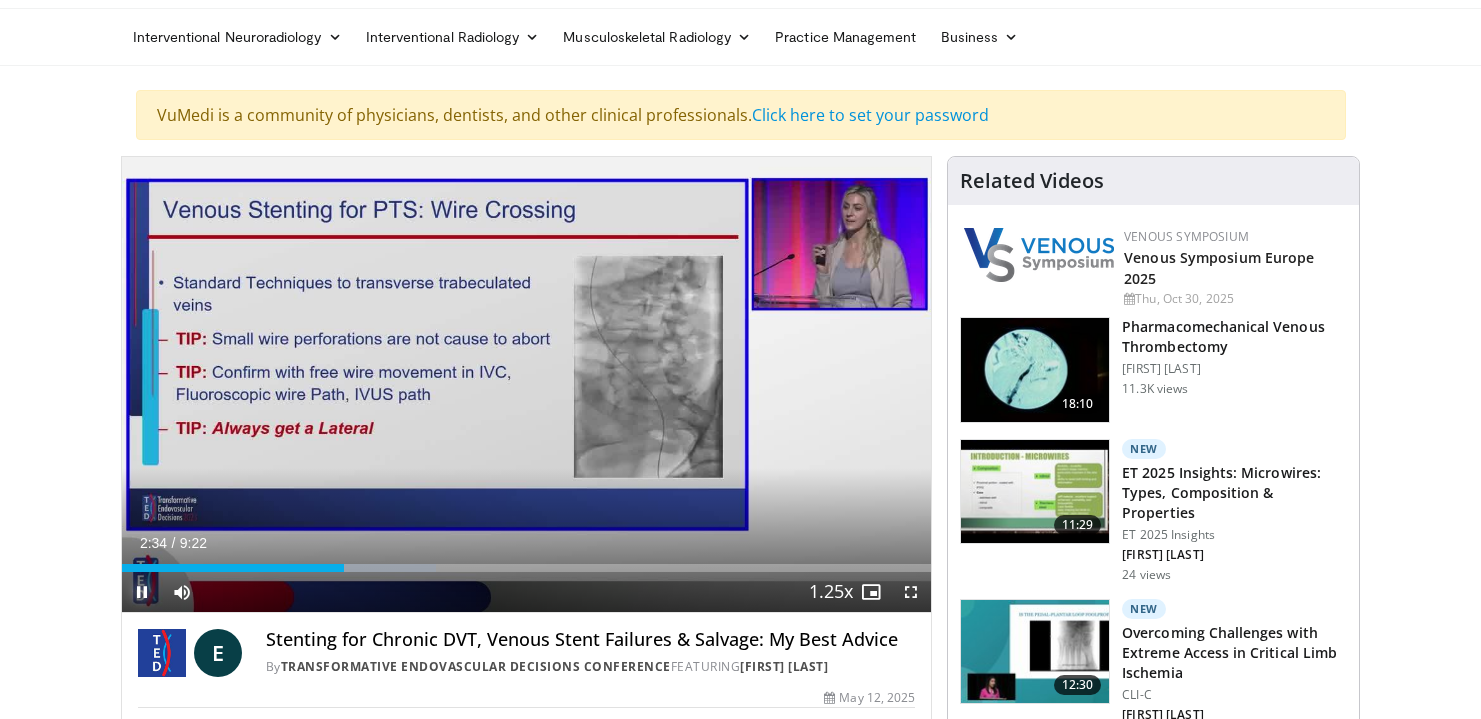 click at bounding box center (142, 592) 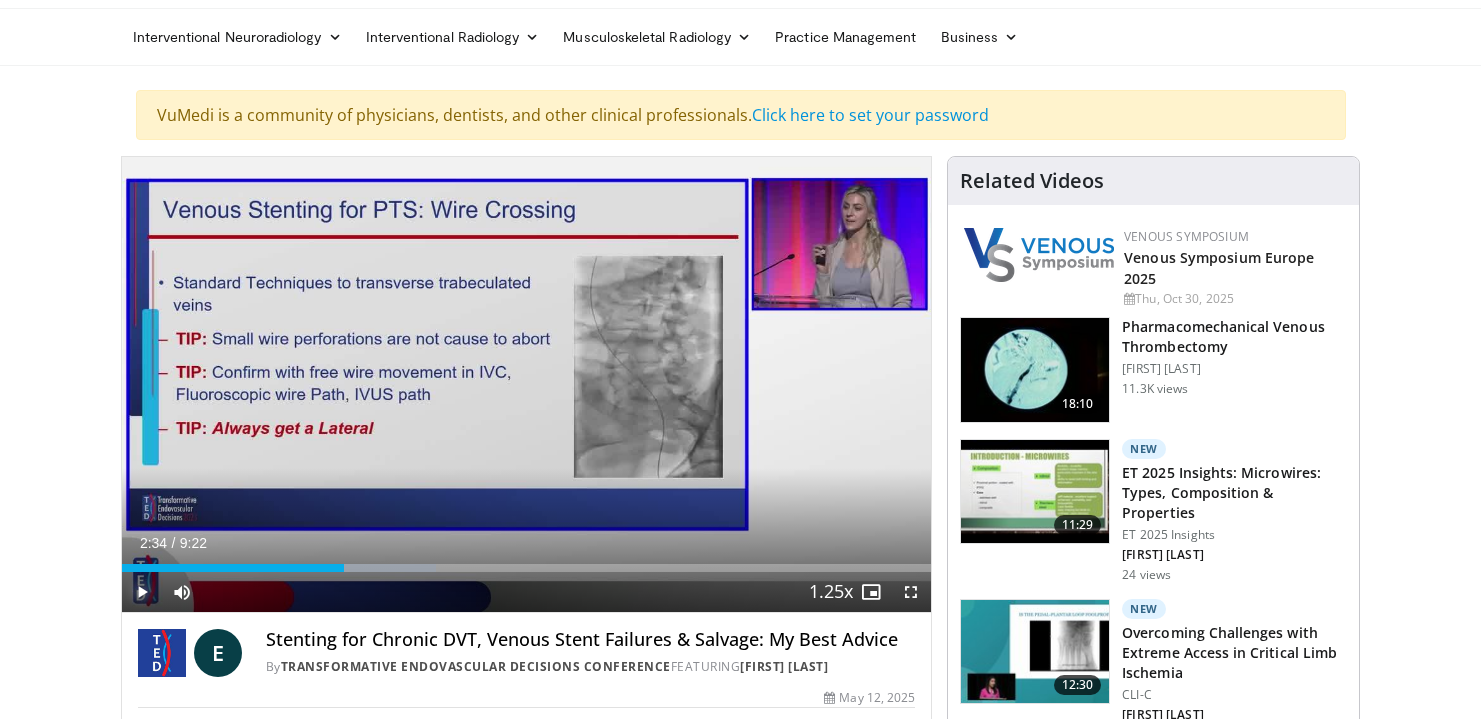 click at bounding box center (142, 592) 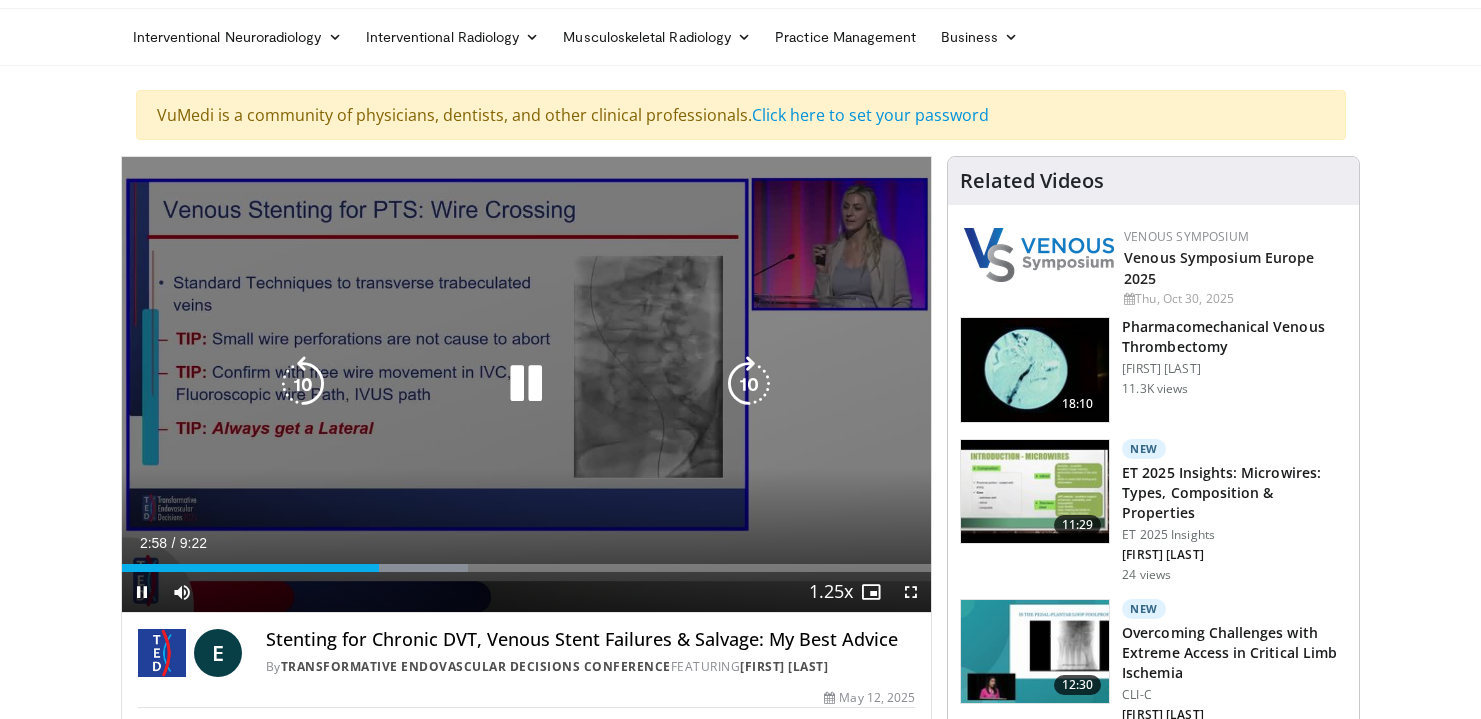 click at bounding box center [303, 384] 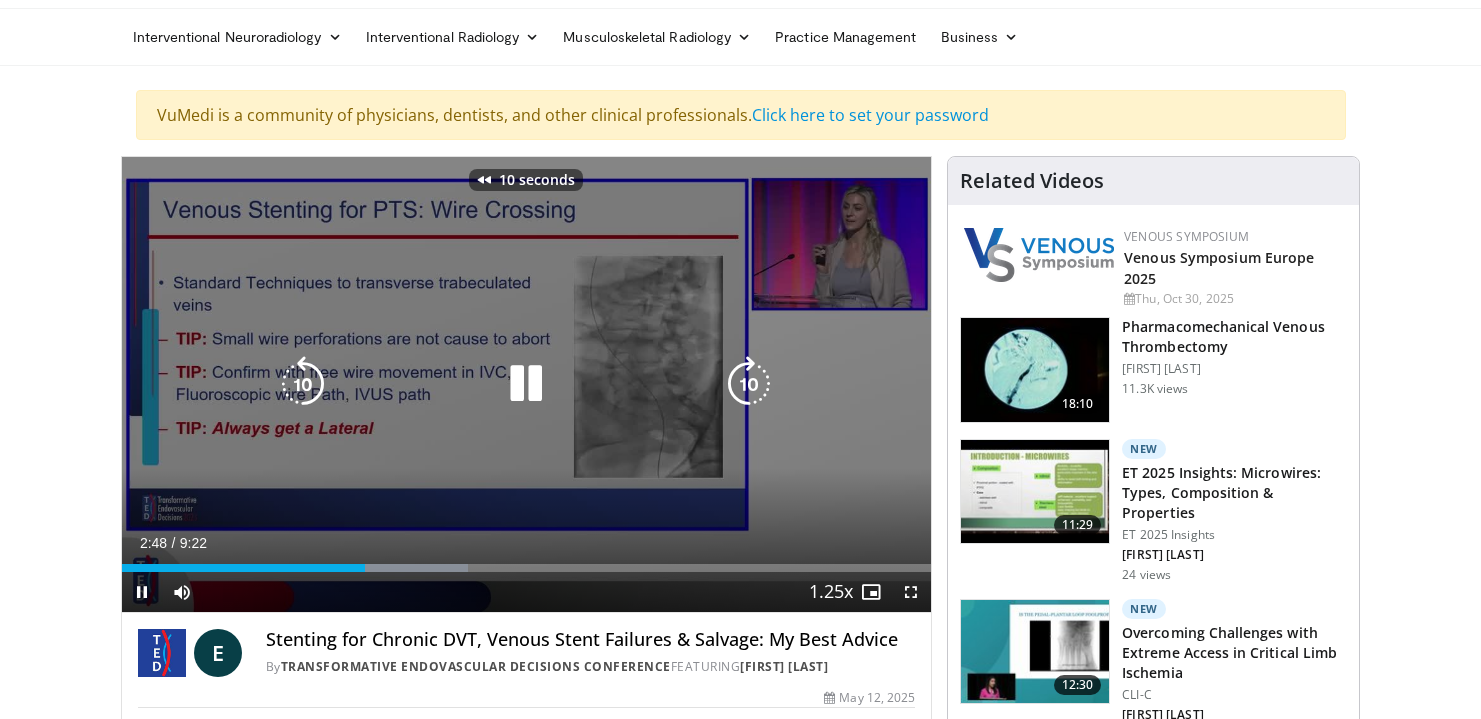 click at bounding box center [303, 384] 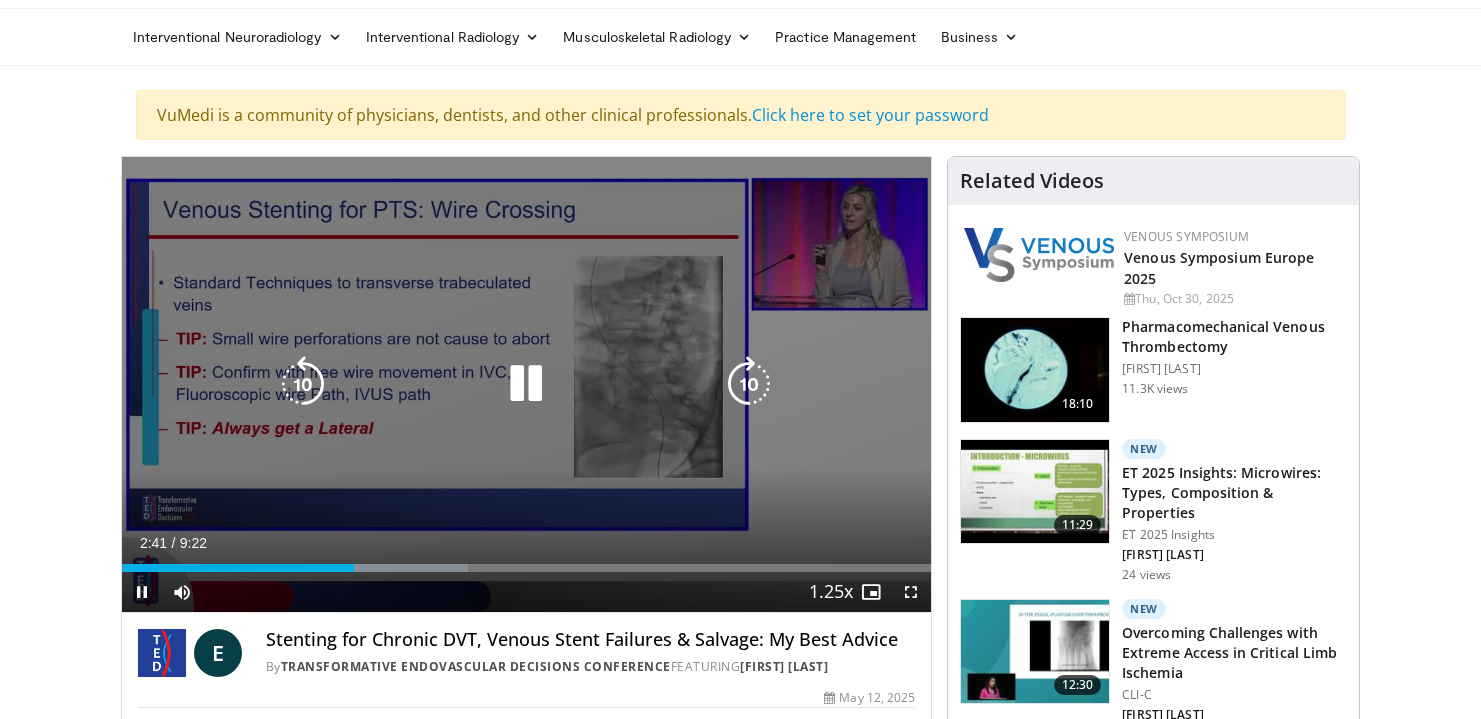 click at bounding box center [526, 384] 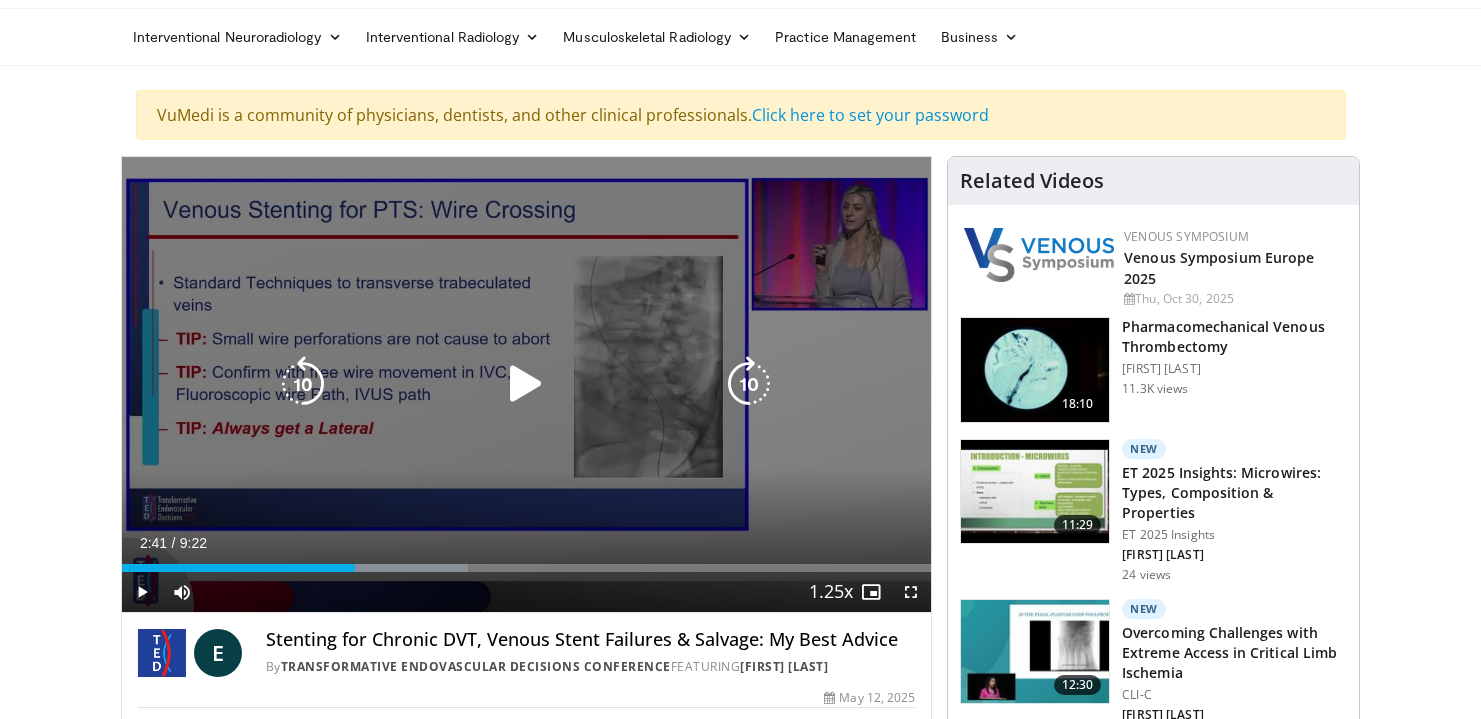 click at bounding box center (526, 384) 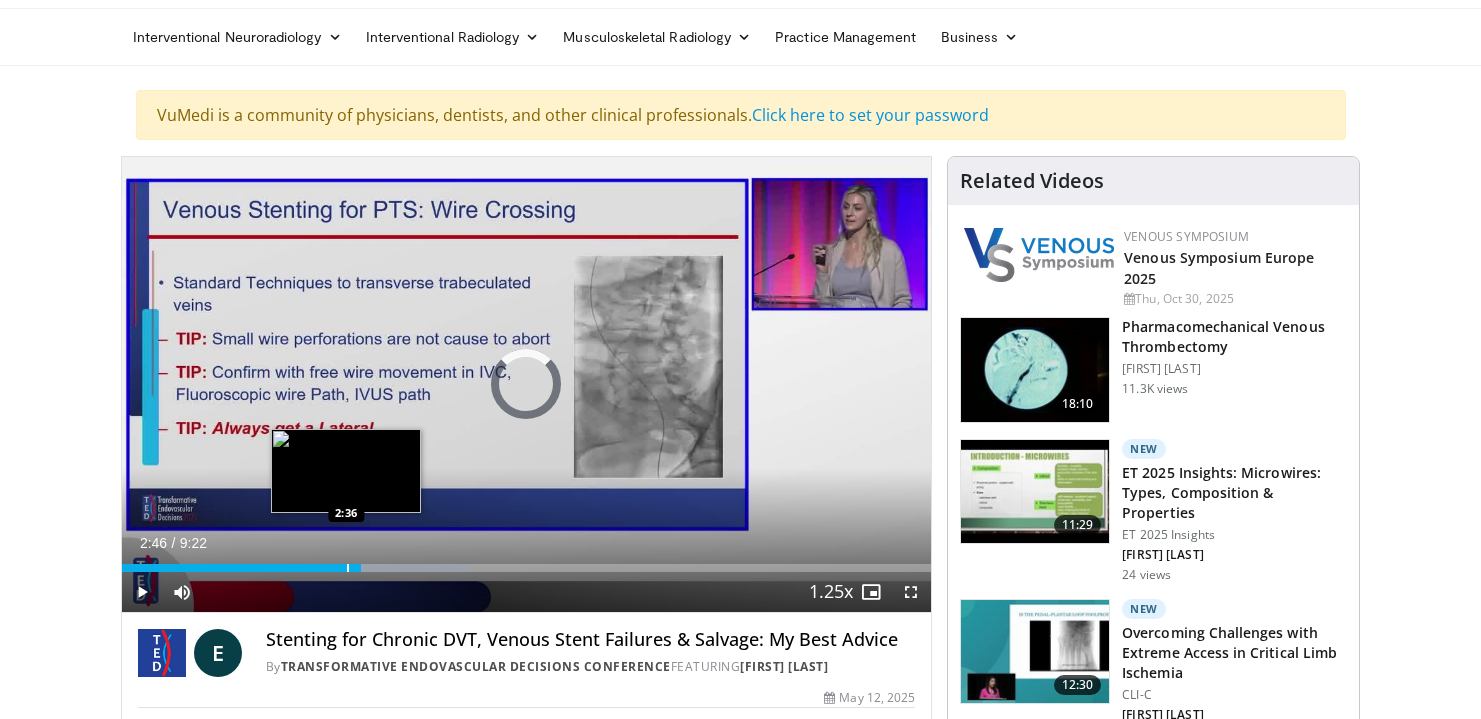 click at bounding box center [348, 568] 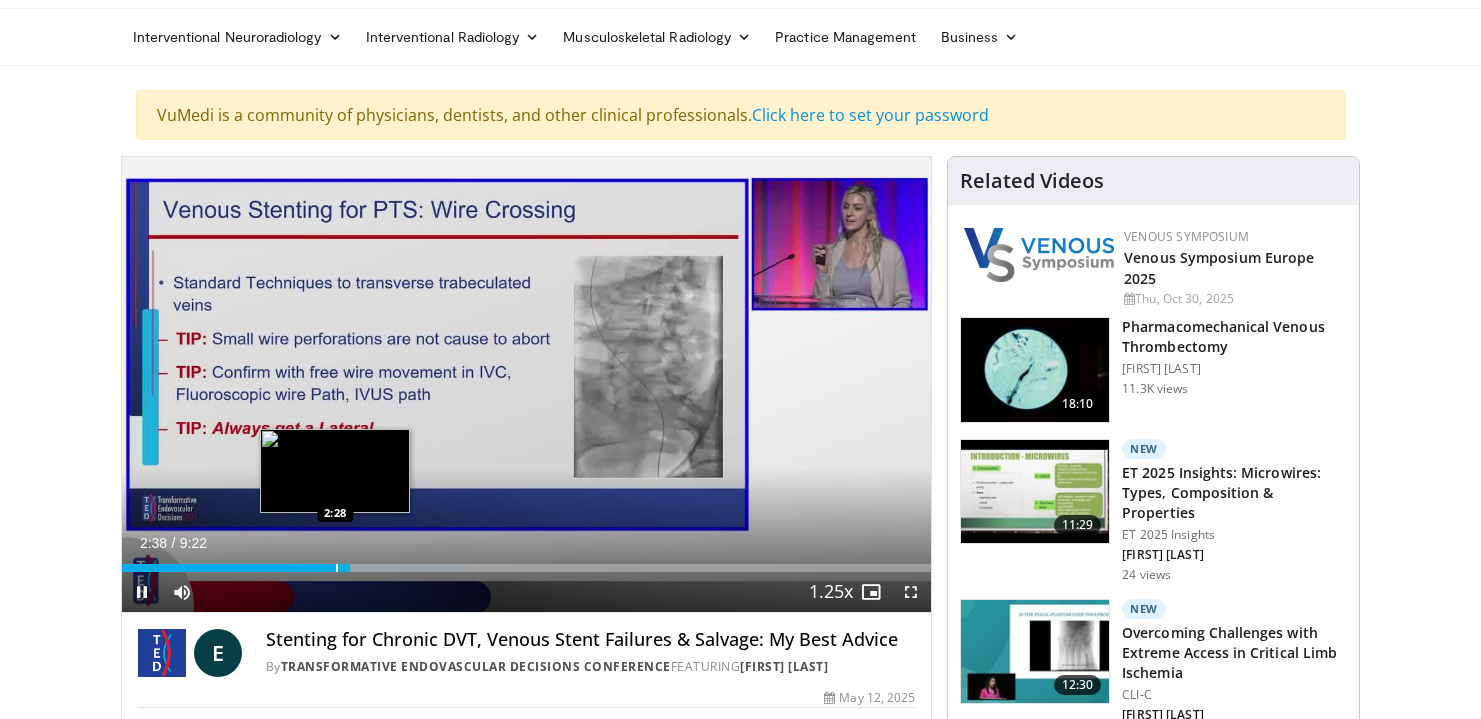 click at bounding box center (337, 568) 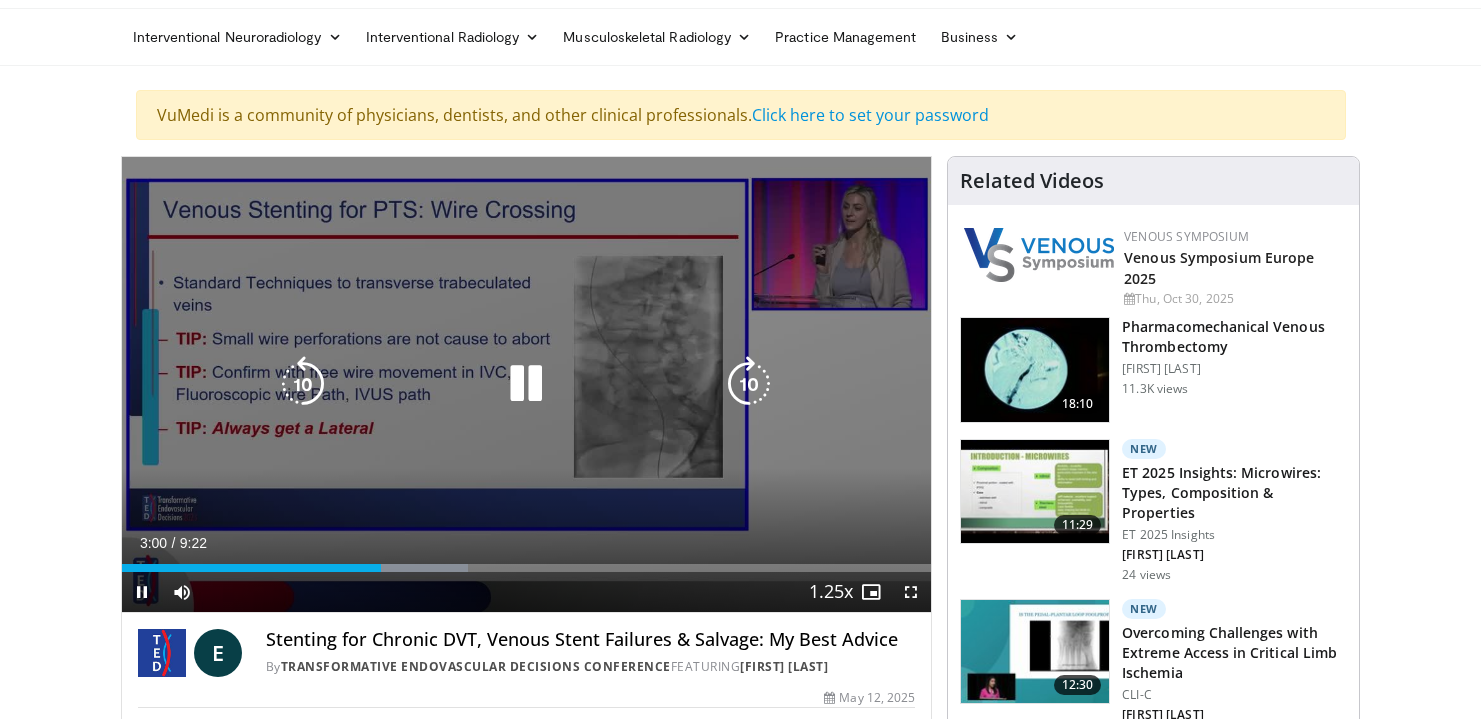 click at bounding box center [526, 384] 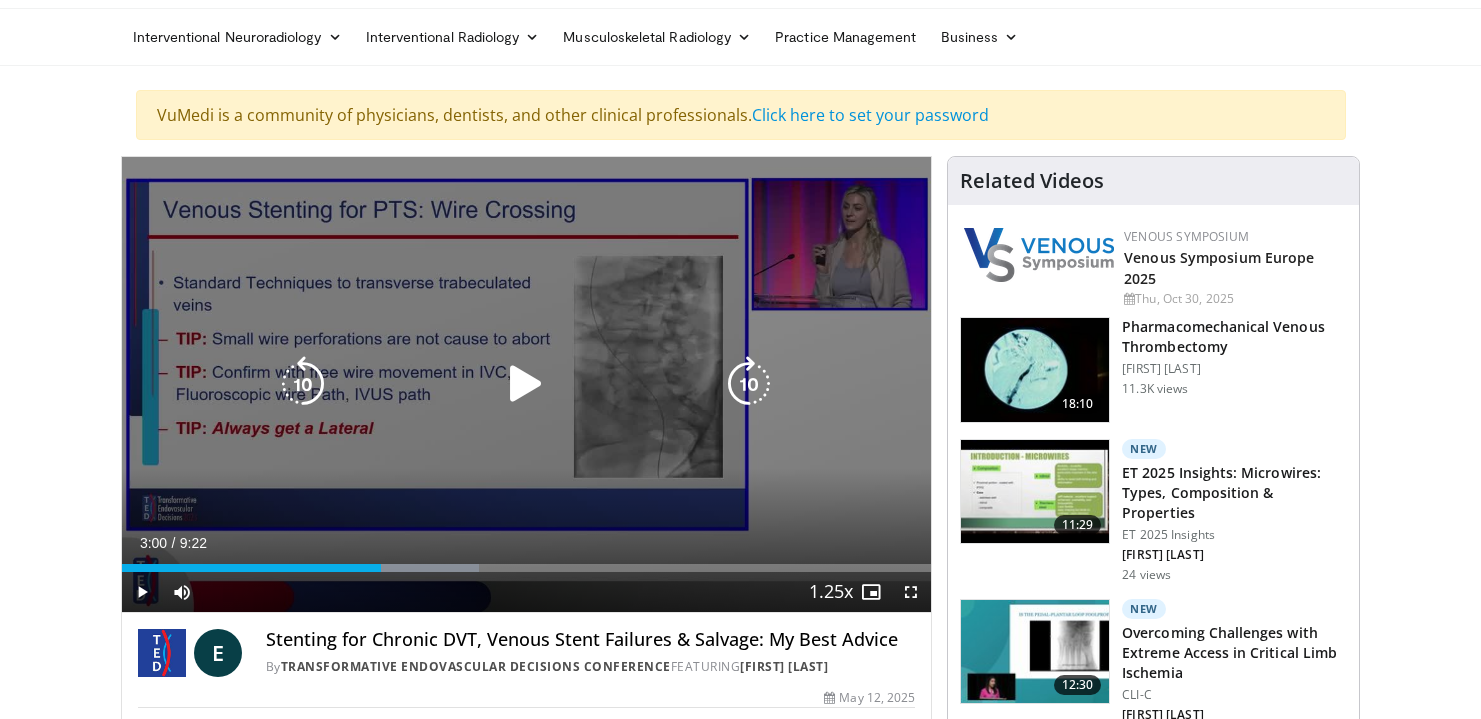 click at bounding box center (526, 384) 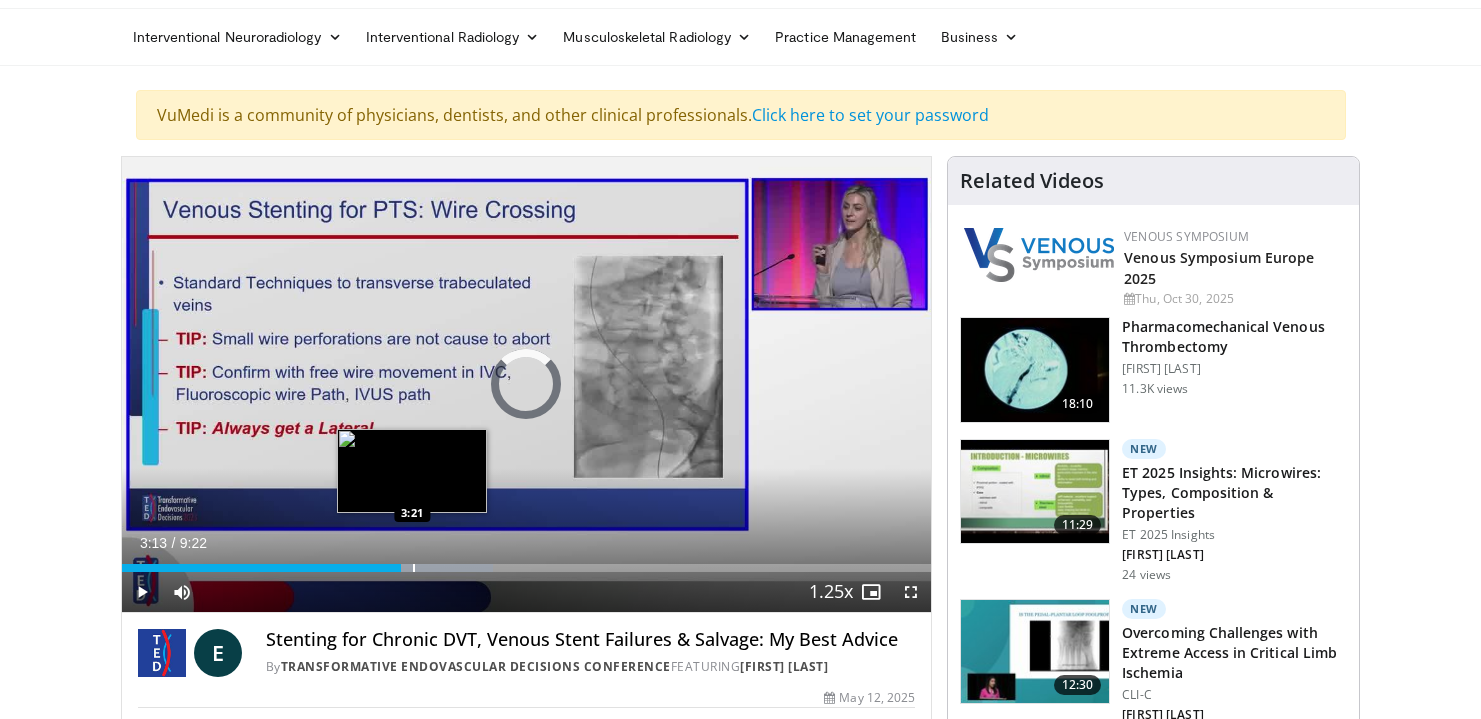click at bounding box center [424, 568] 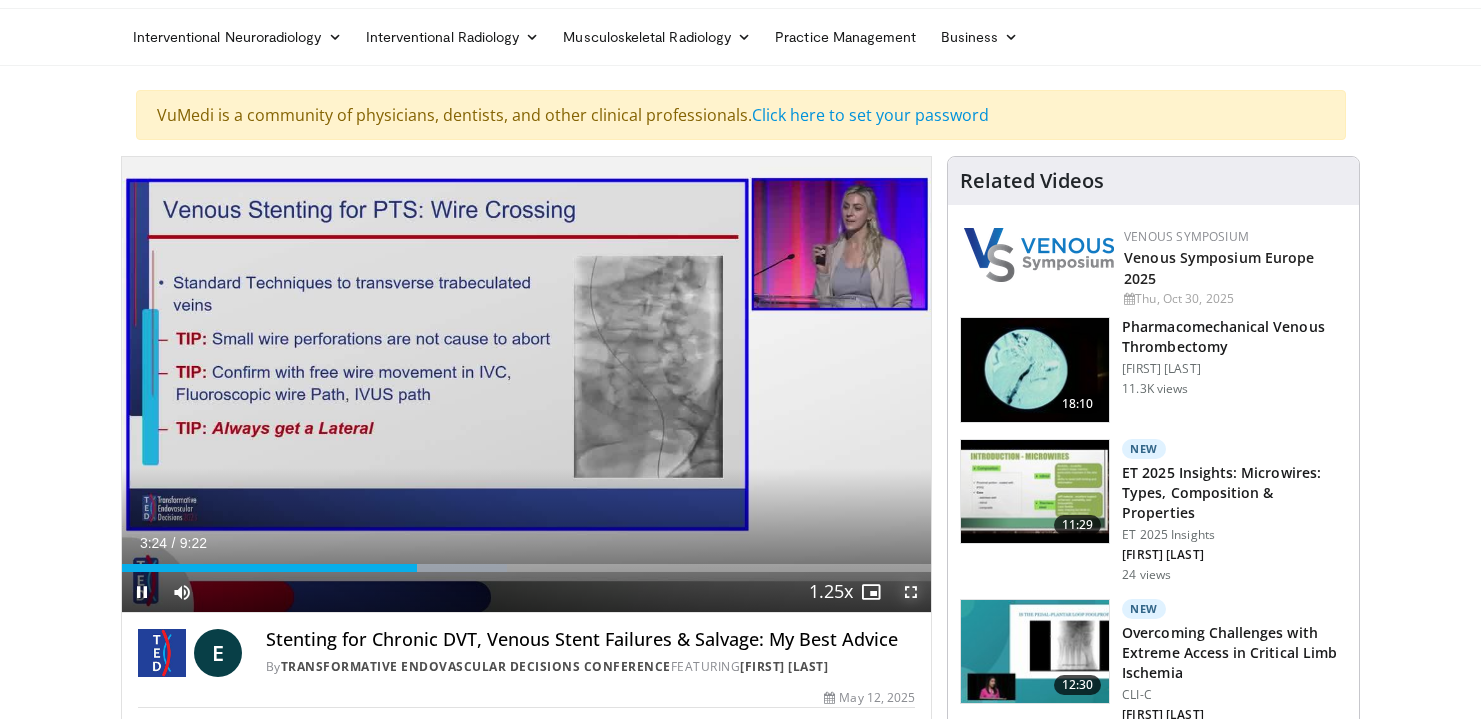 click at bounding box center [911, 592] 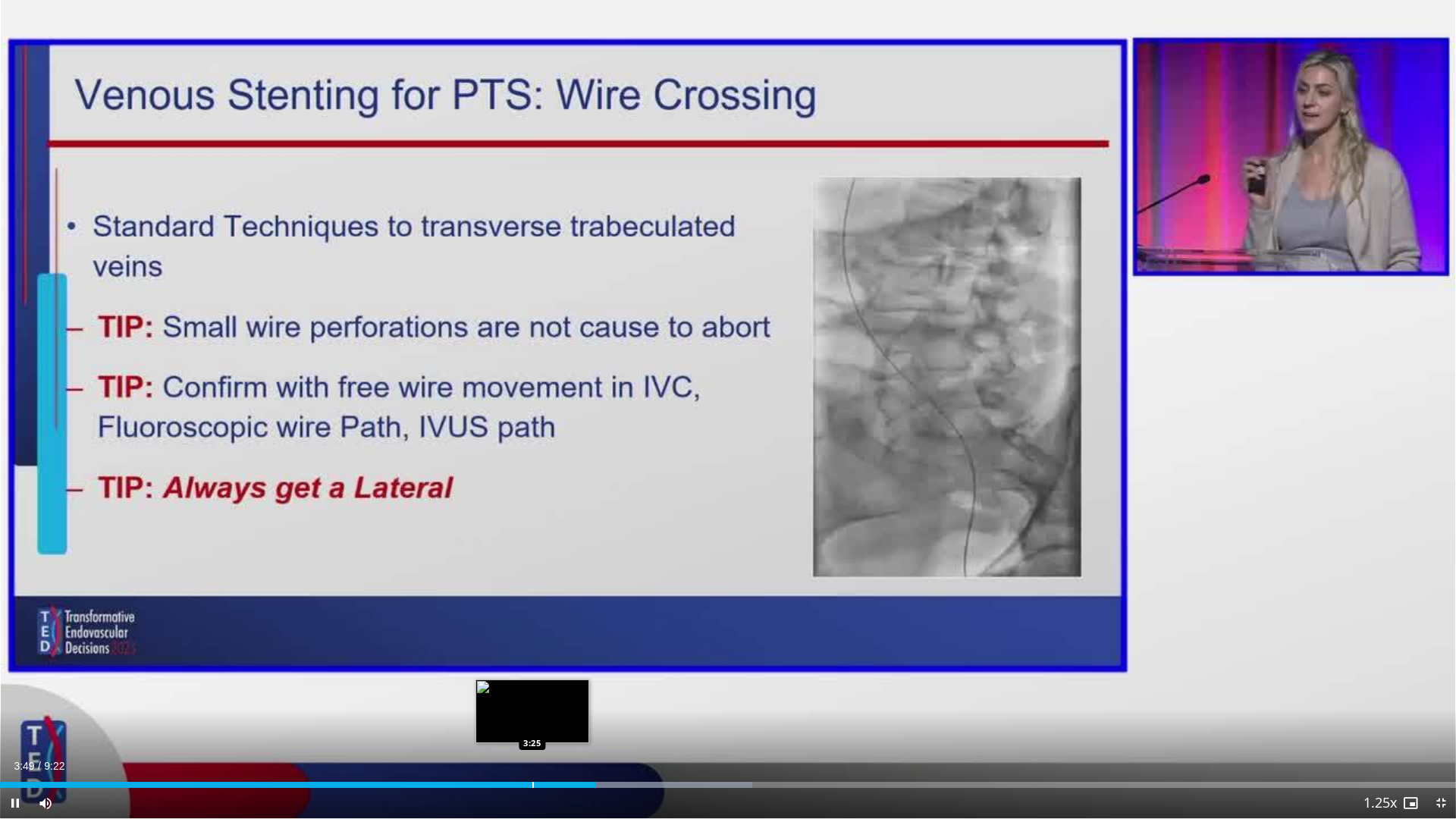 click at bounding box center (533, 785) 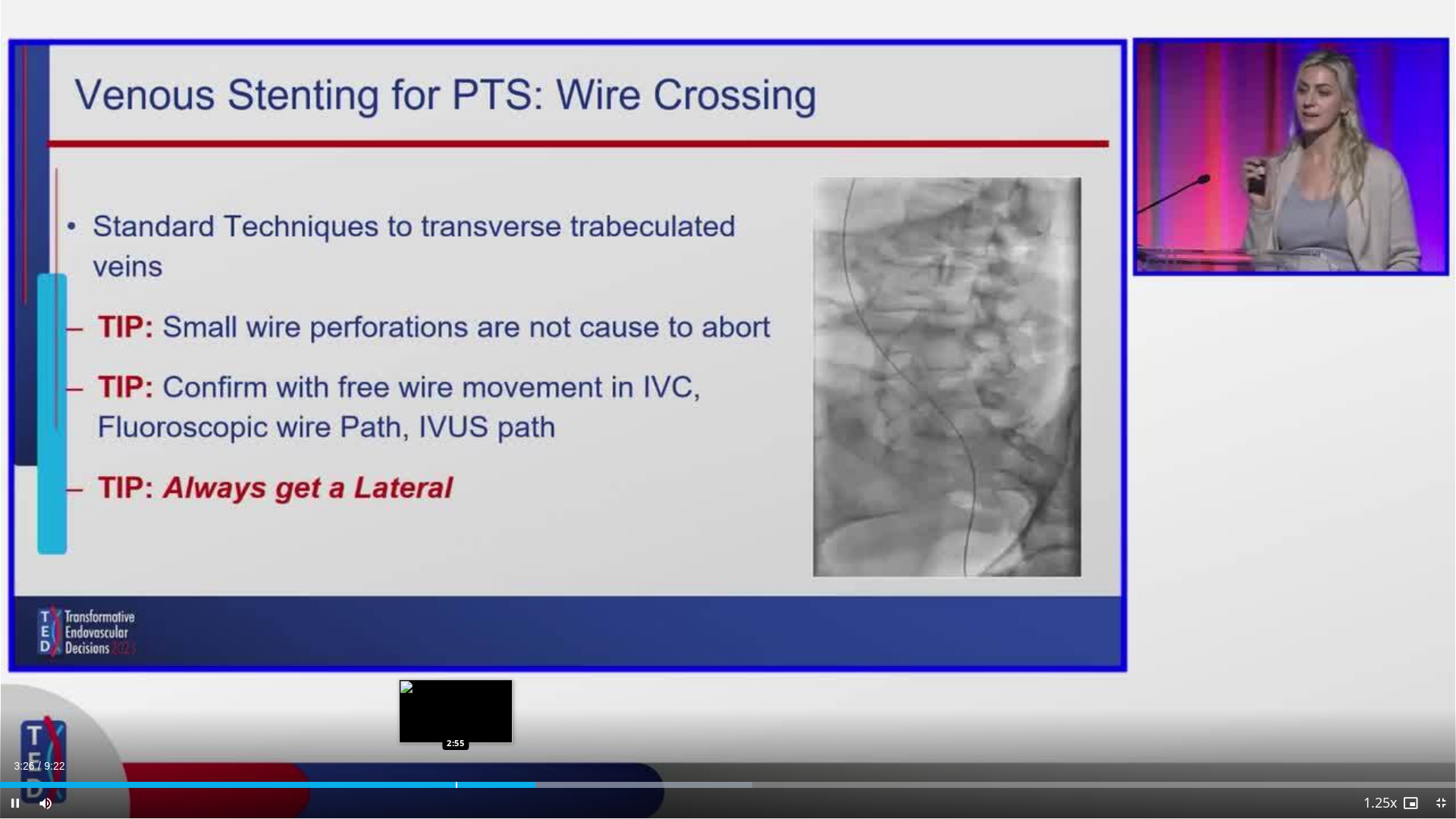 click on "Loaded :  51.65% 3:26 2:55" at bounding box center [728, 780] 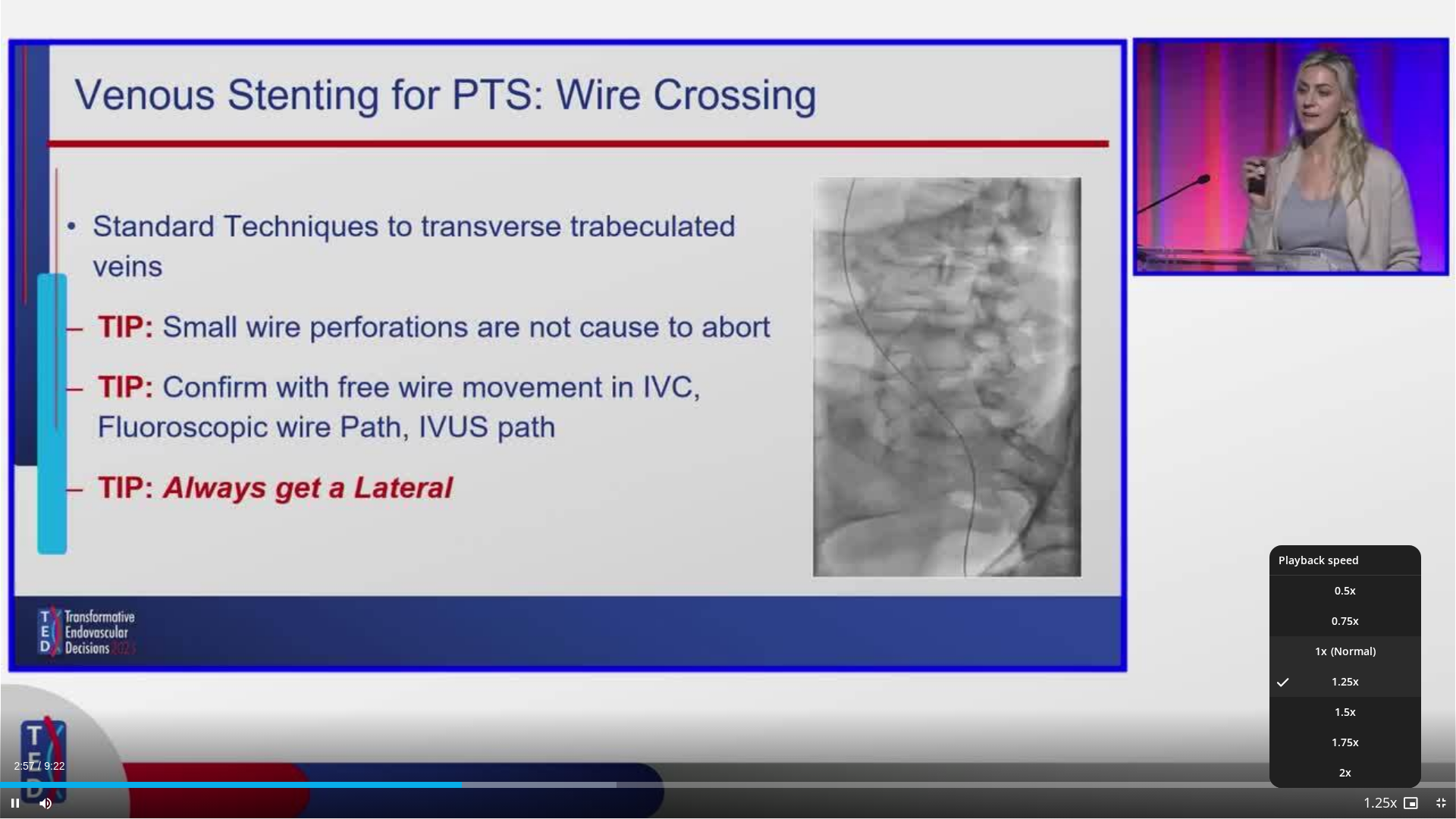 click on "1x" at bounding box center (1345, 651) 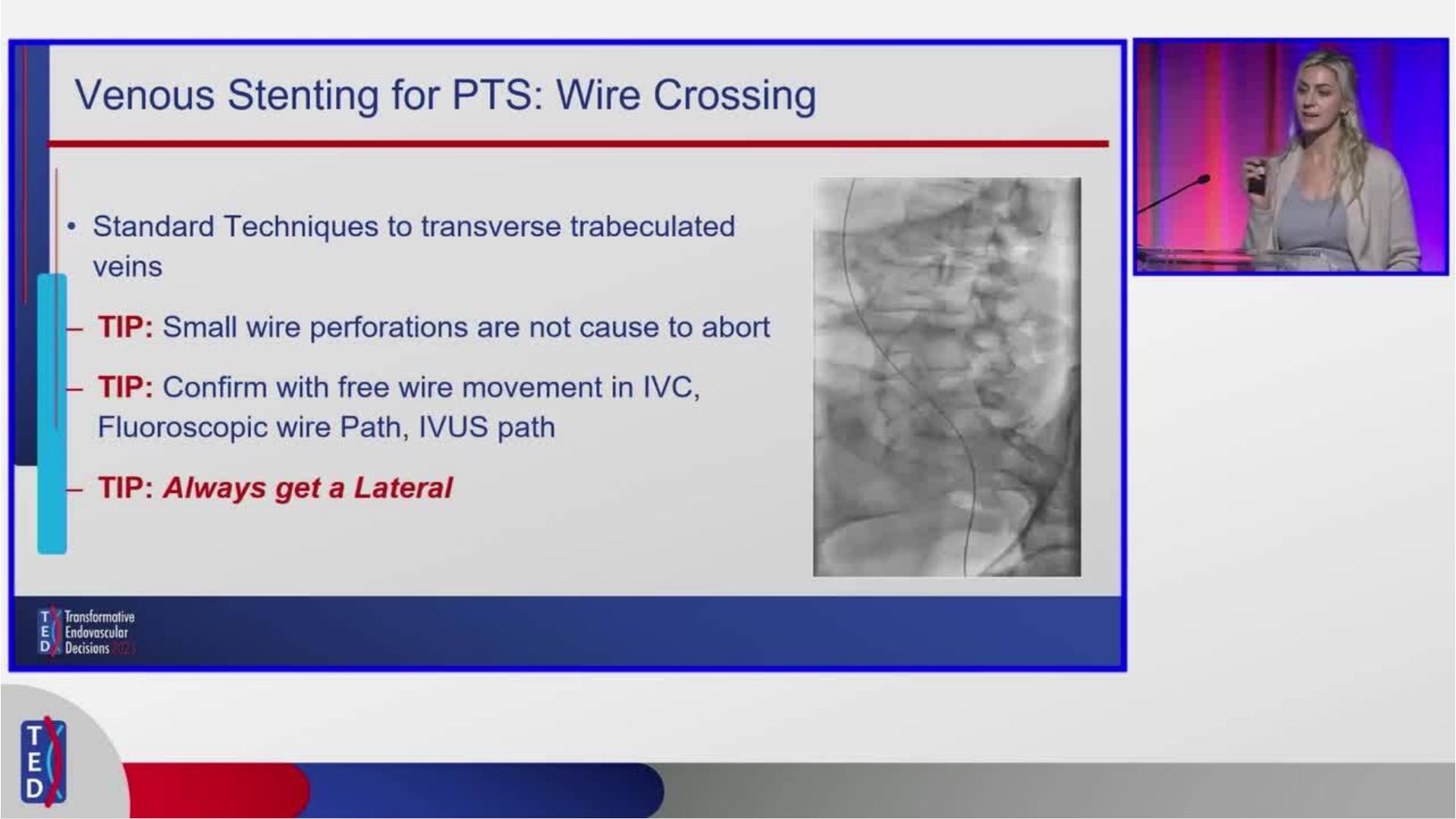 type 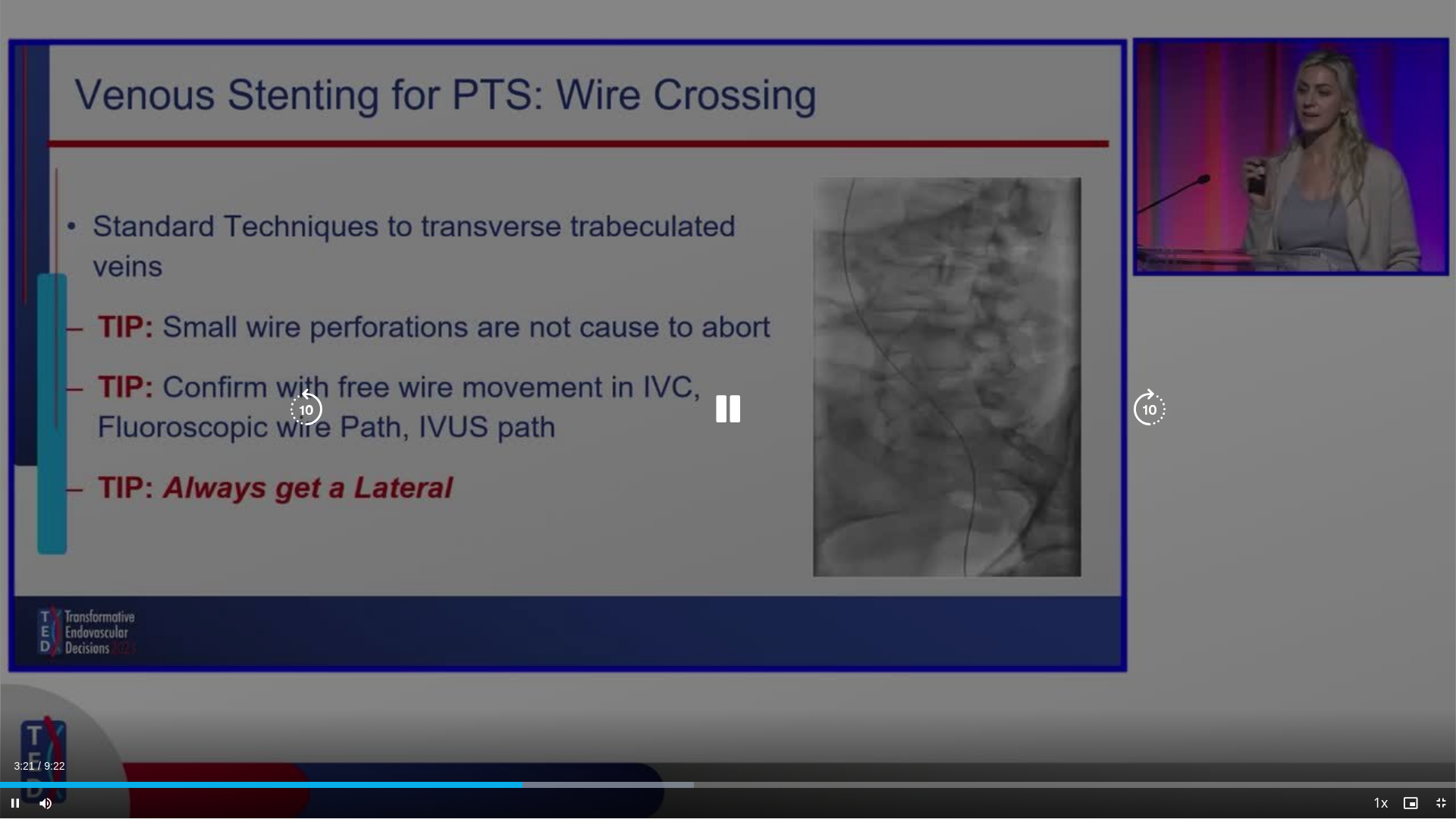 click at bounding box center [306, 410] 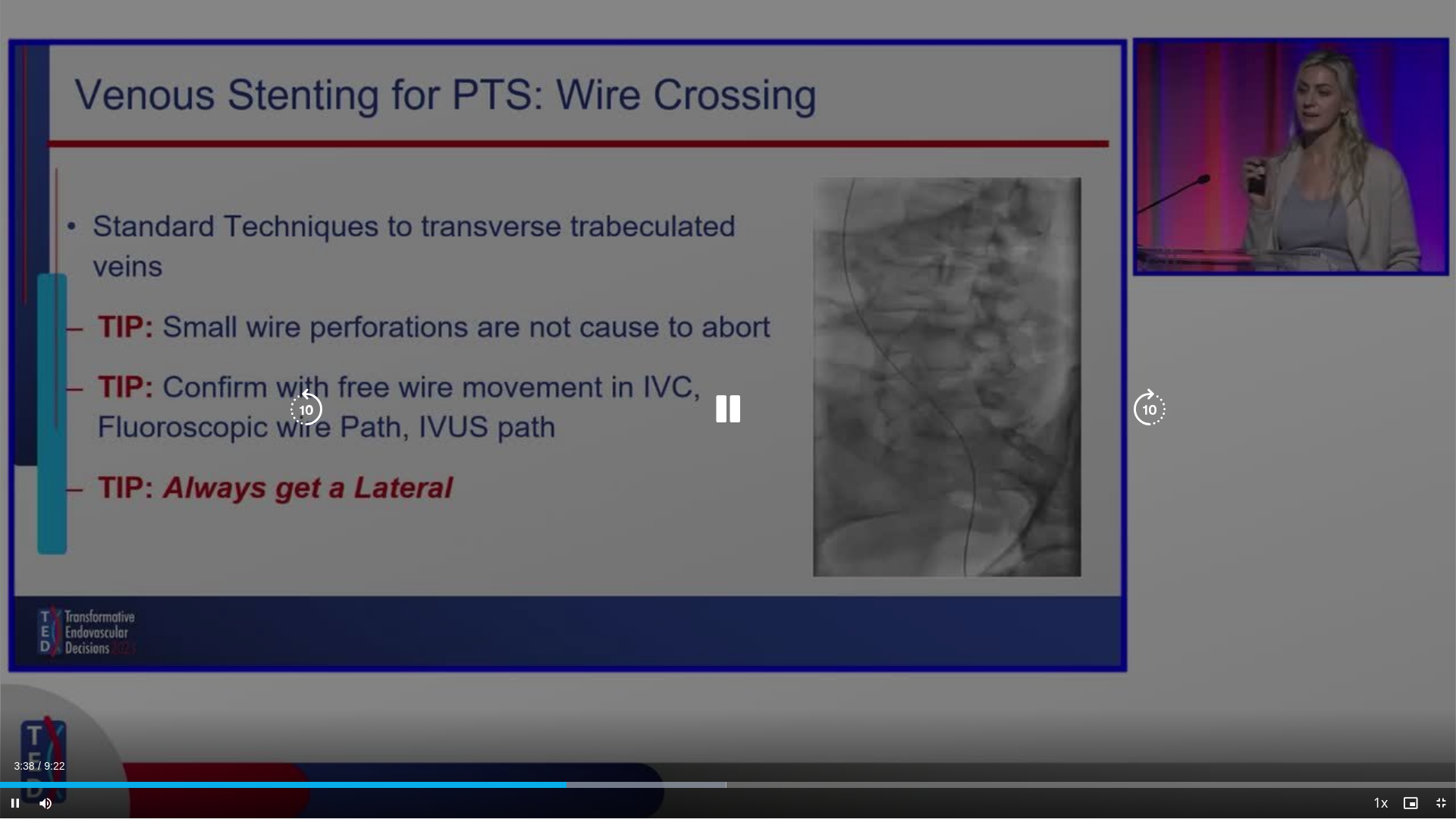 click at bounding box center (728, 410) 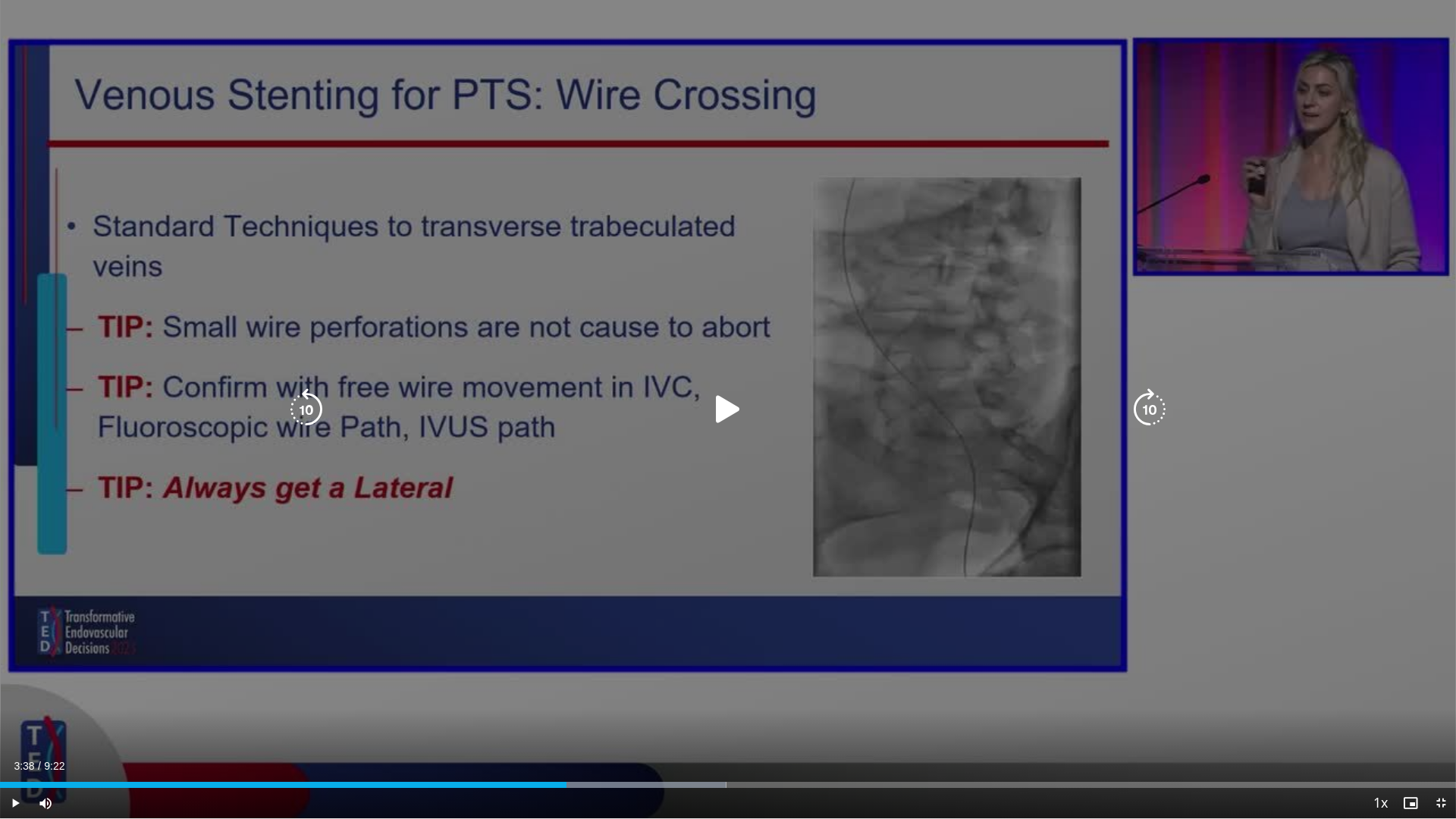 click at bounding box center (728, 410) 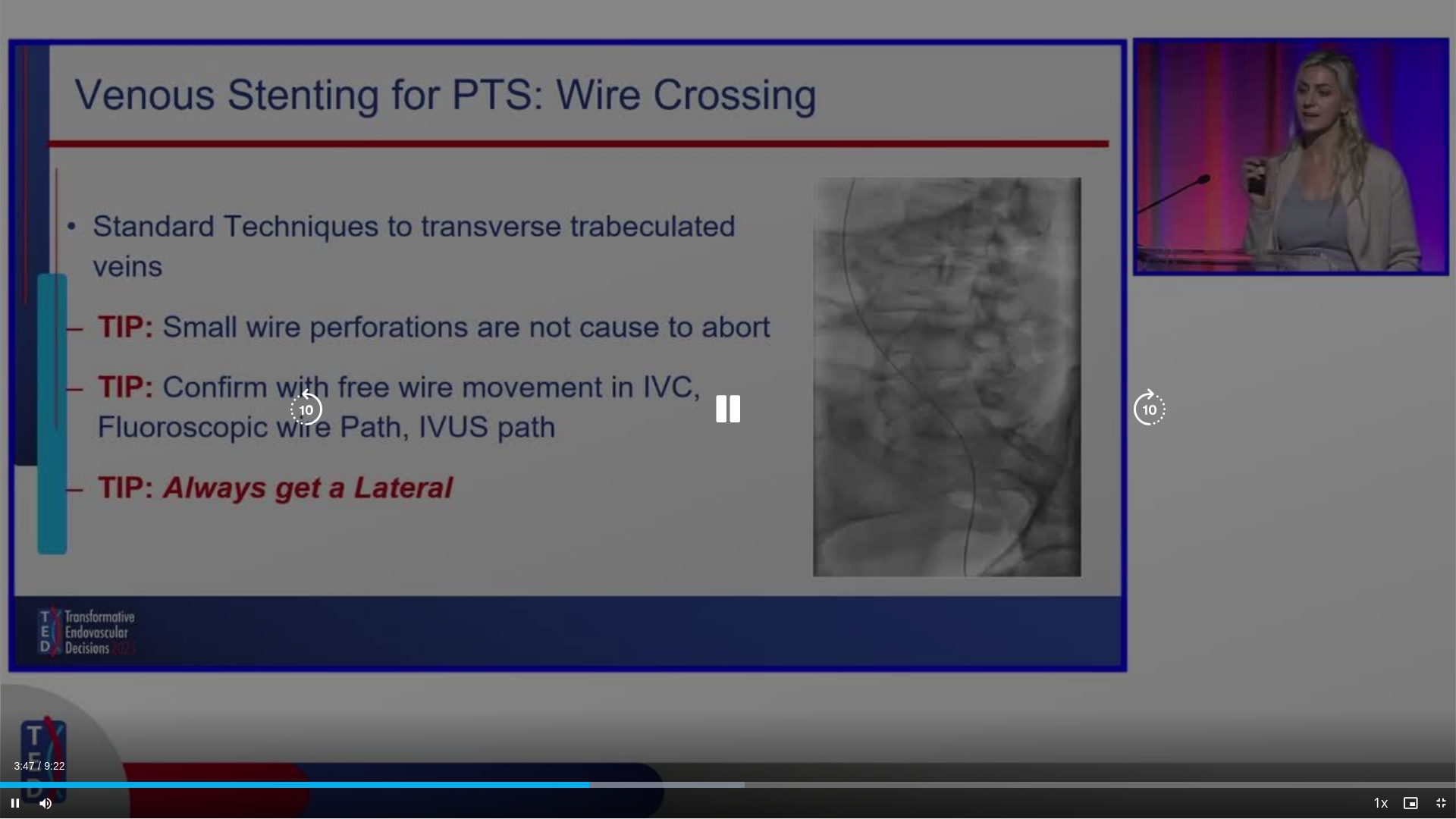 click at bounding box center (728, 410) 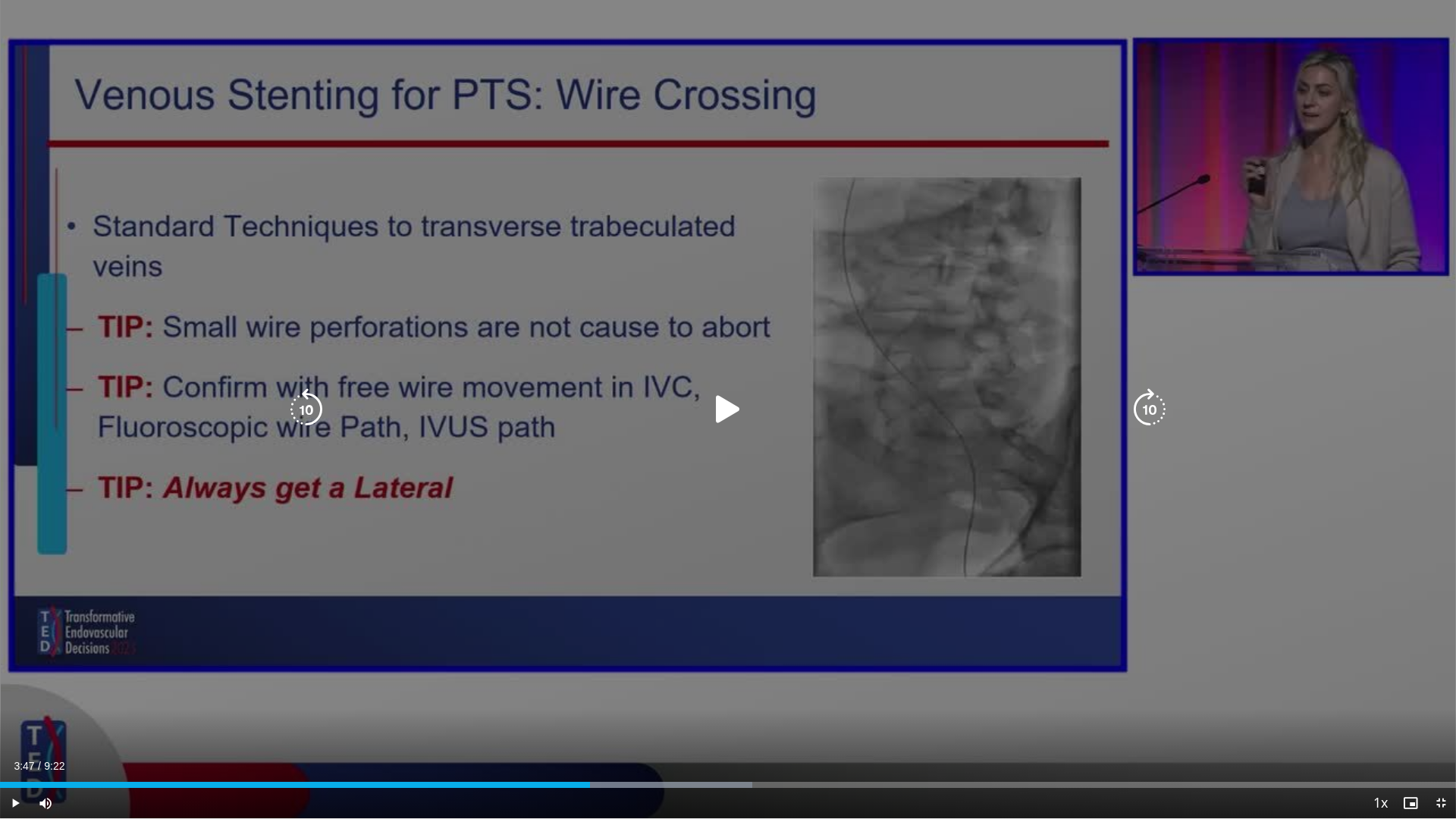 click at bounding box center (728, 410) 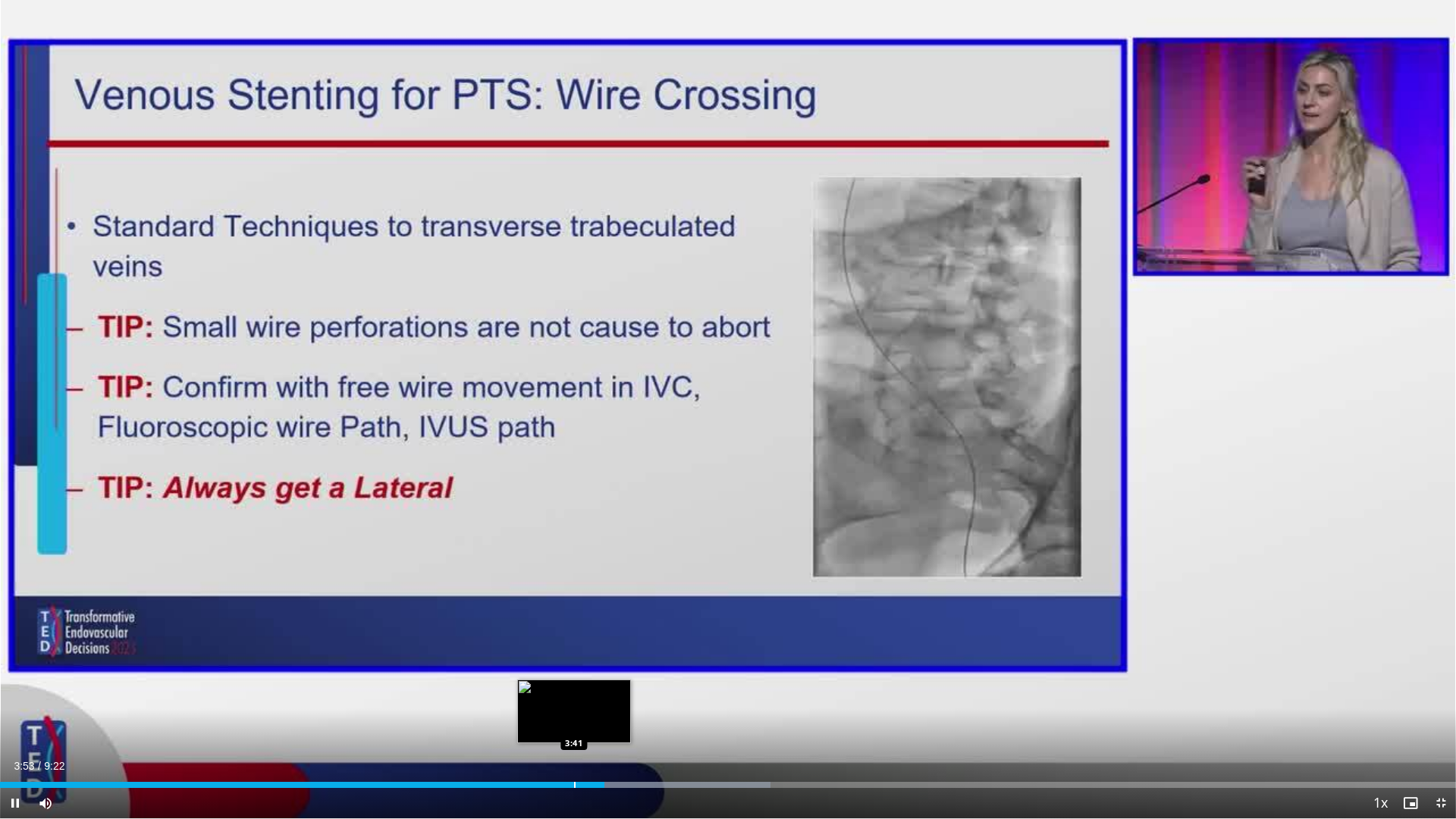 click on "Loaded :  52.94% 3:53 3:41" at bounding box center [728, 780] 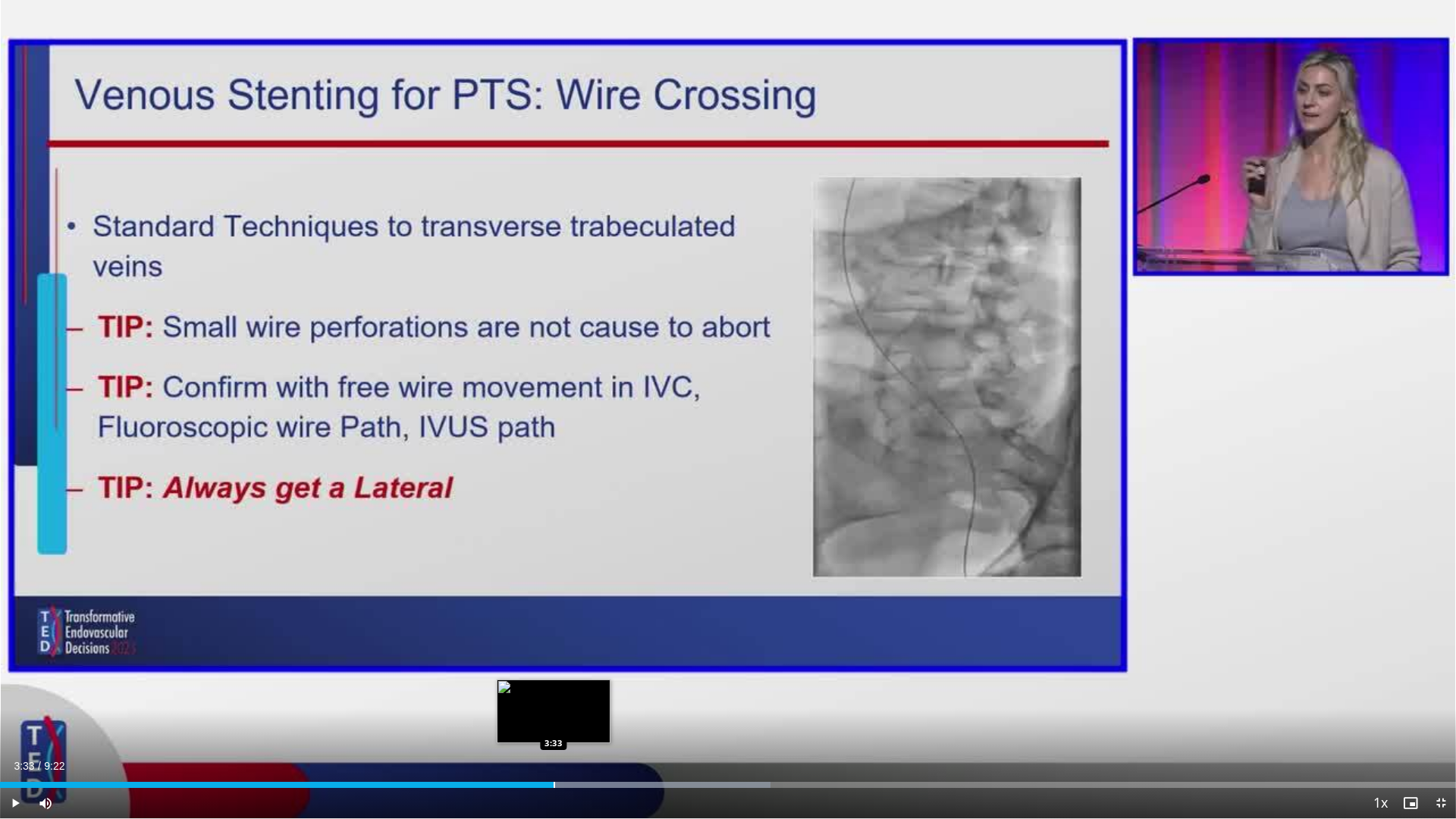 click at bounding box center (554, 785) 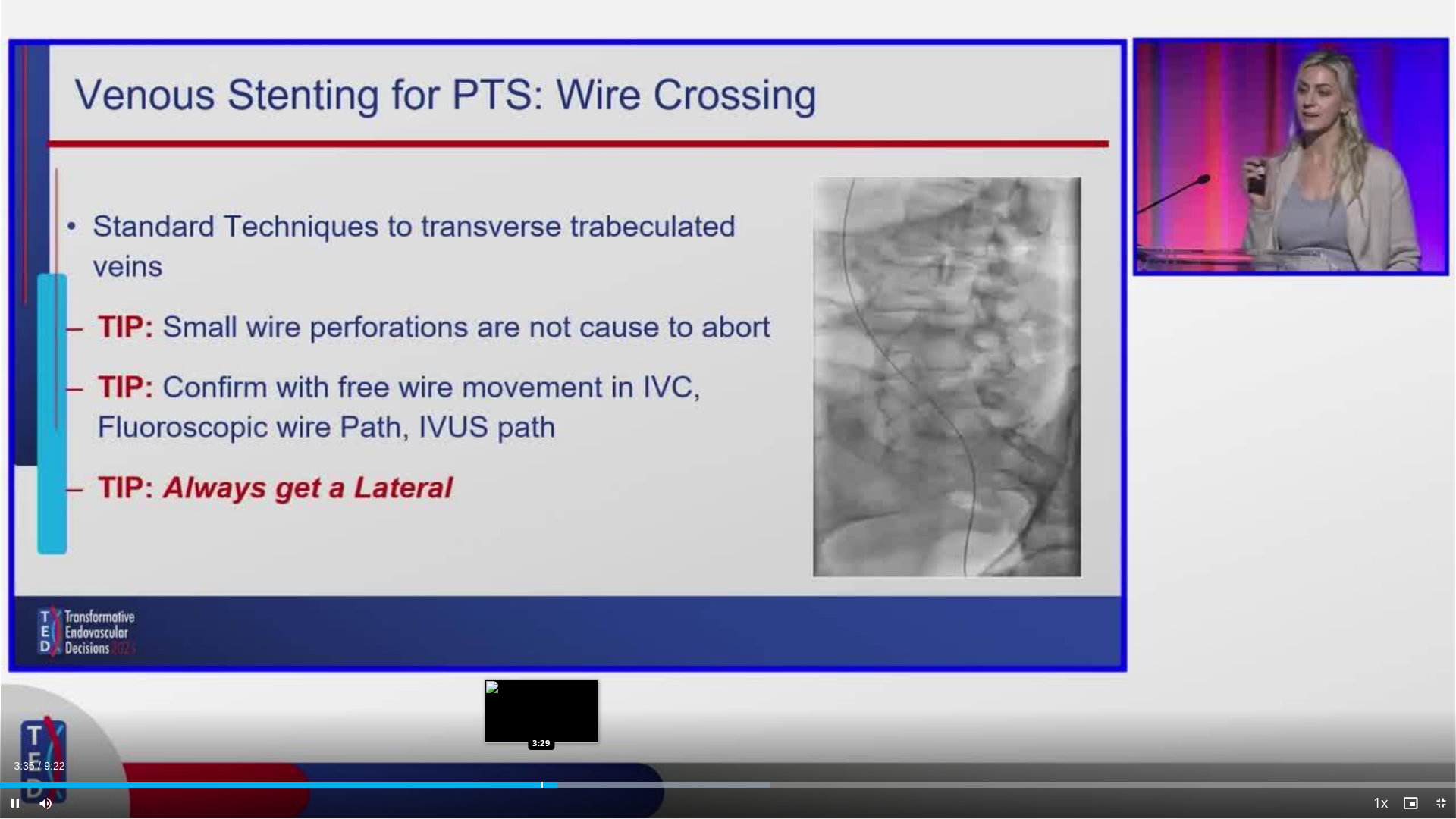 click on "Loaded :  52.94% 3:35 3:29" at bounding box center [728, 780] 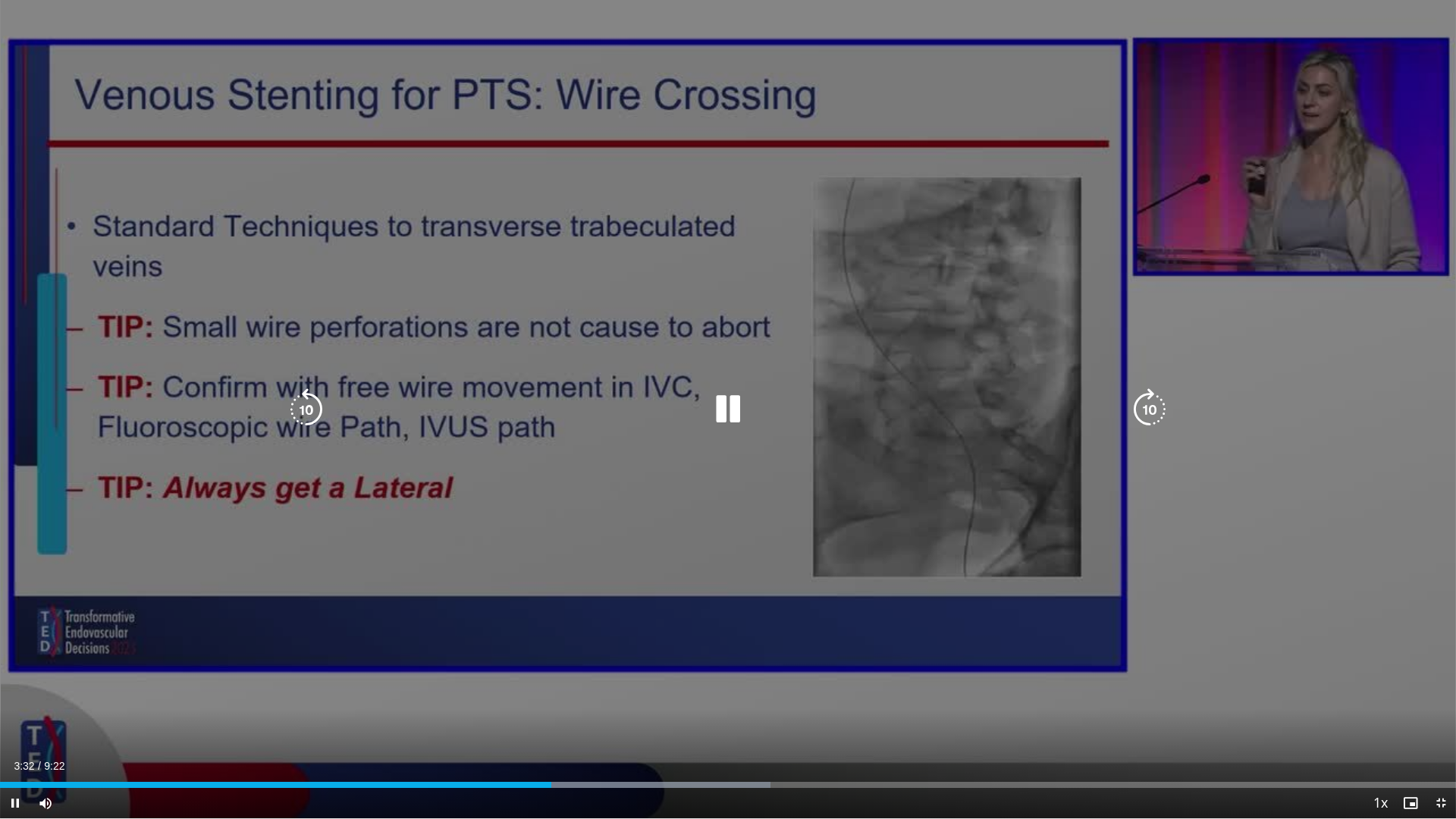click at bounding box center [728, 410] 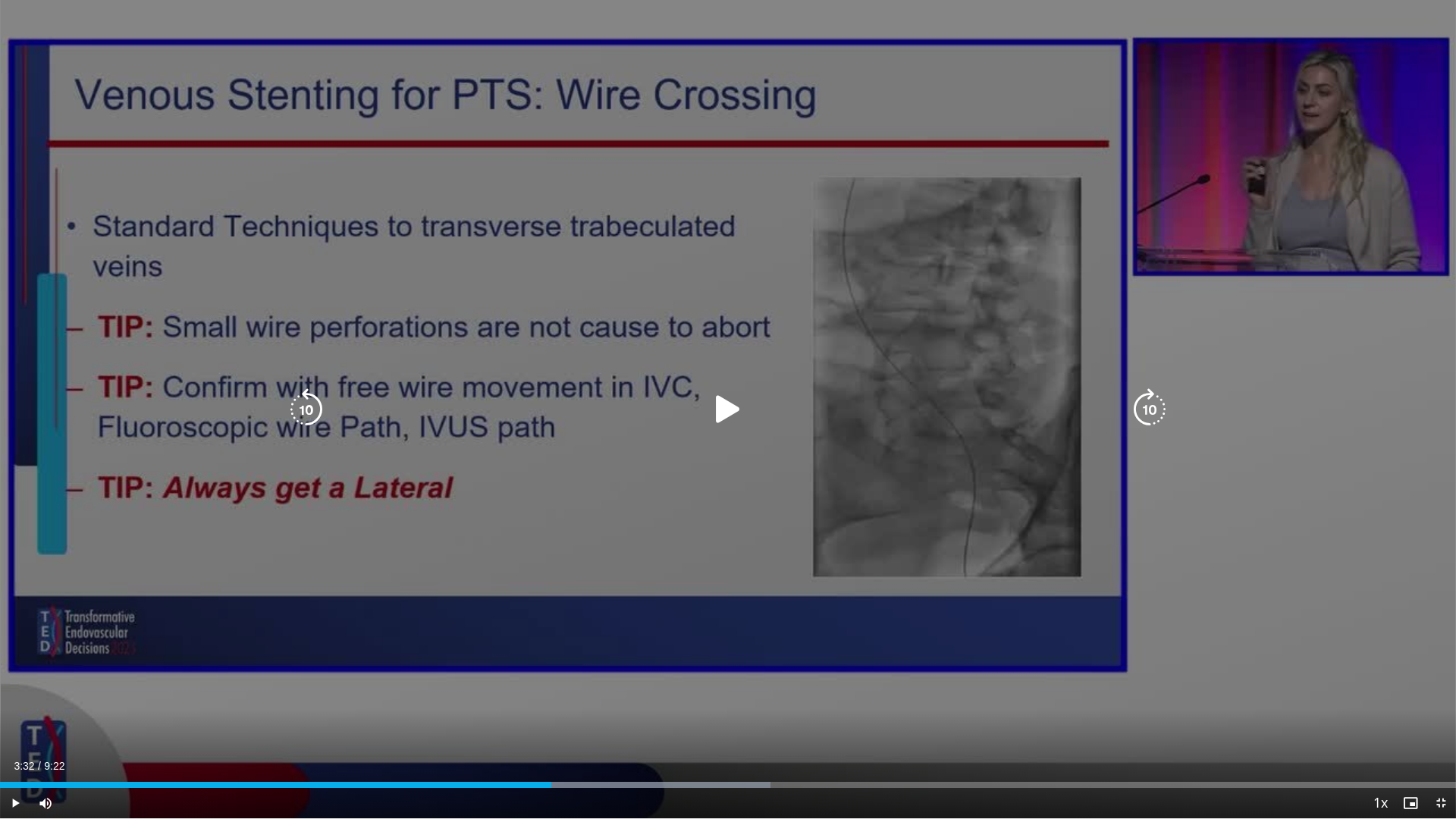 click at bounding box center [728, 410] 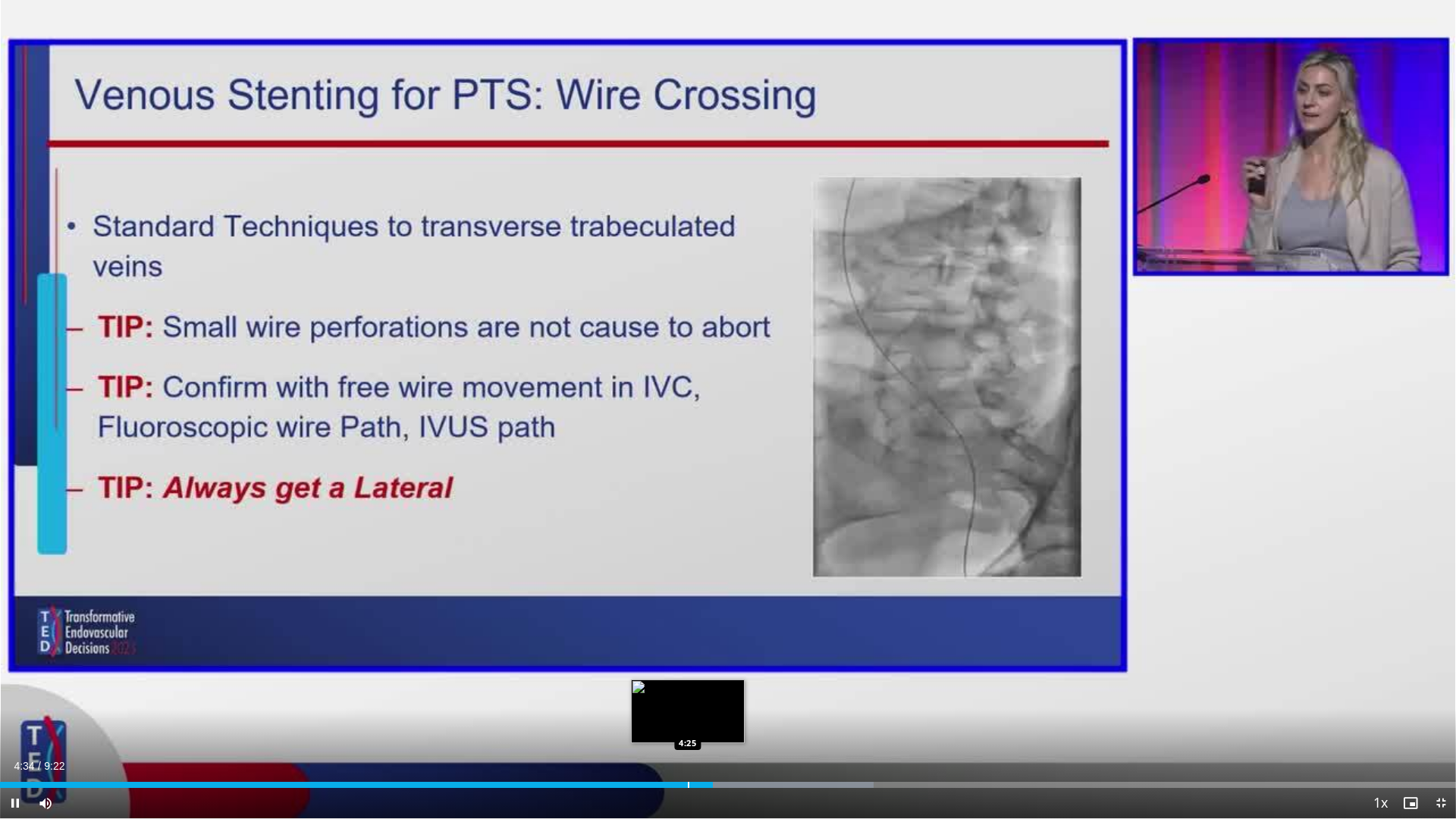 click on "Loaded :  60.00% 4:35 4:25" at bounding box center (728, 780) 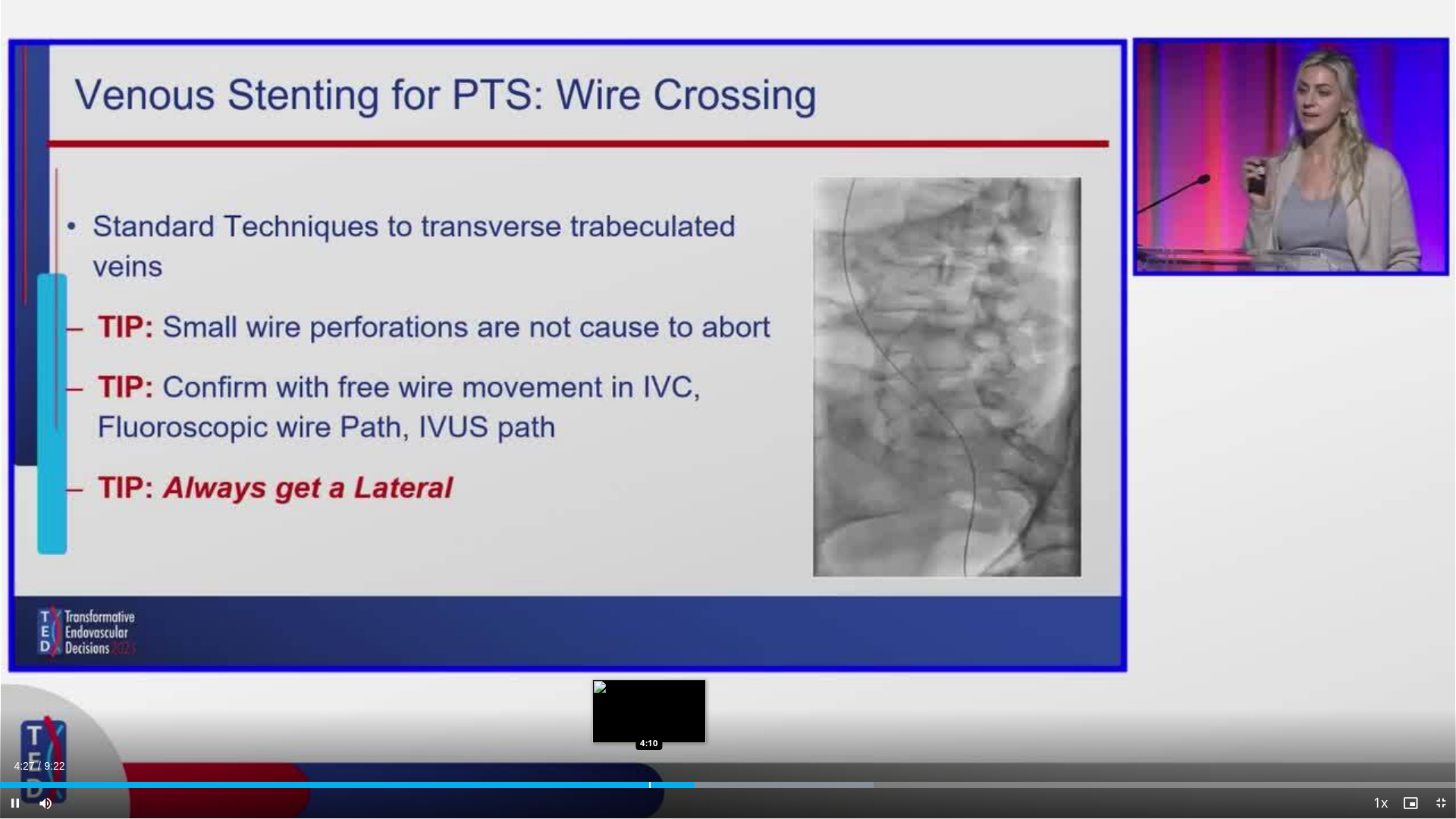 click at bounding box center (650, 785) 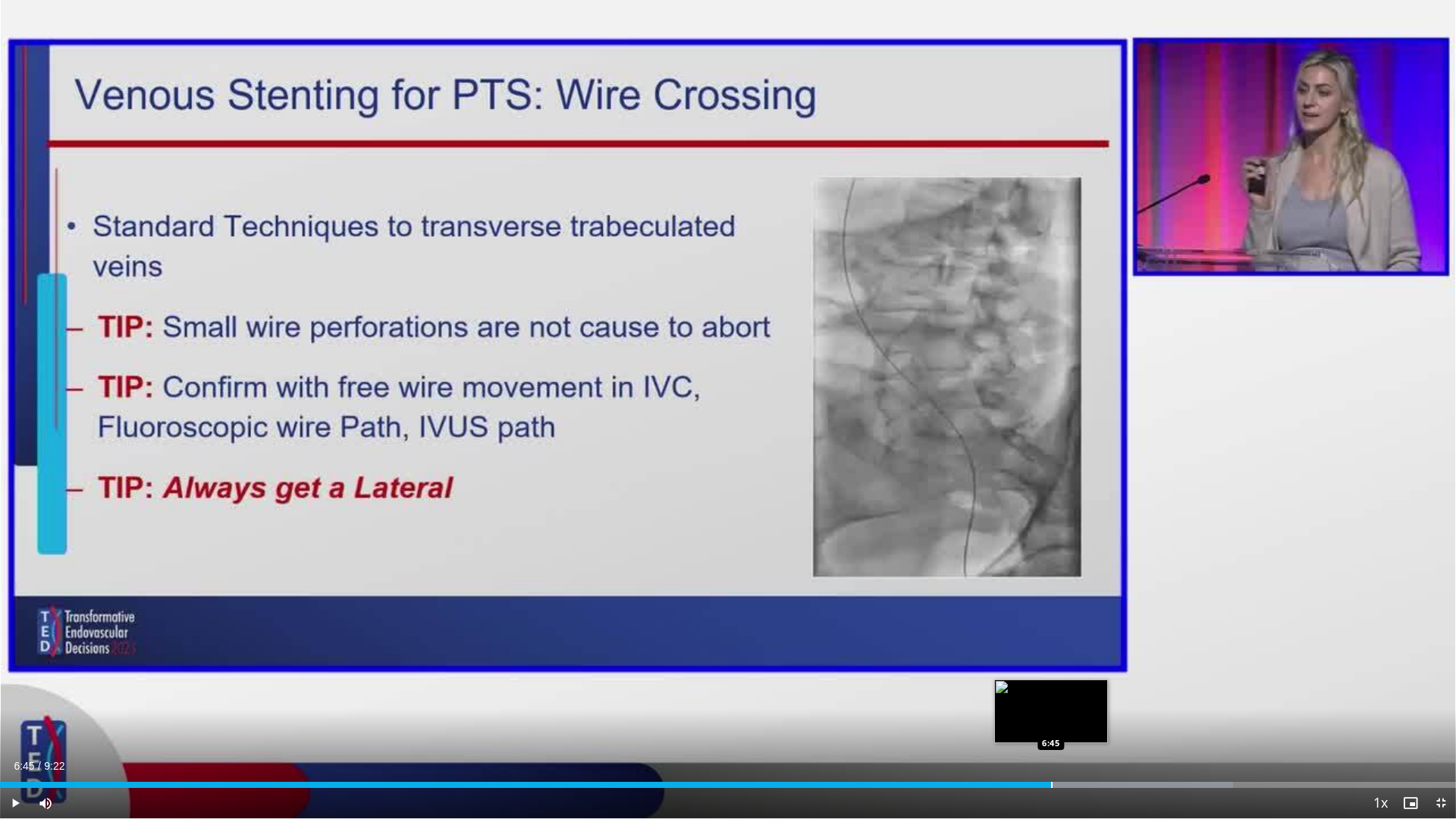 click at bounding box center [1052, 785] 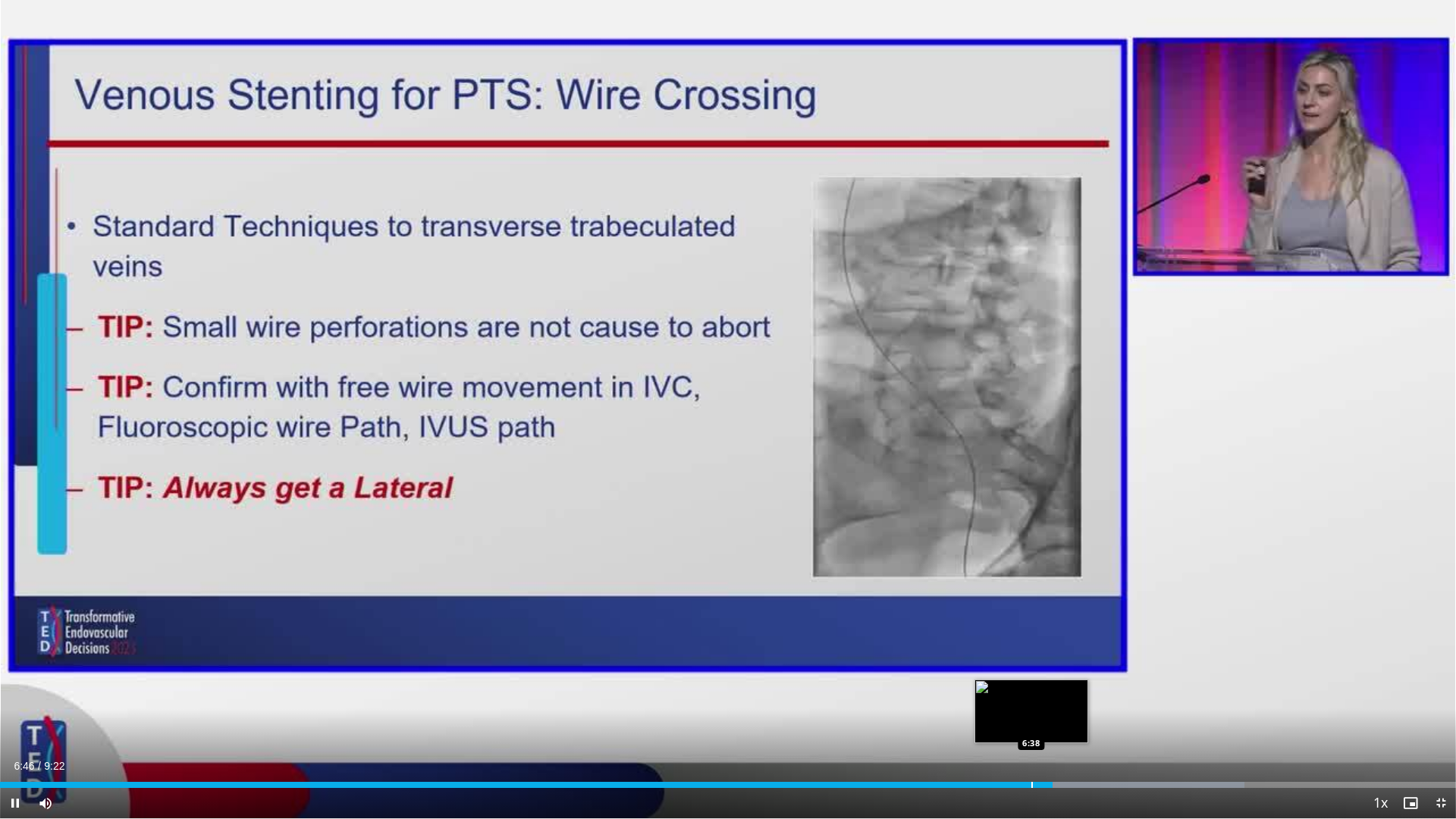 click at bounding box center (1032, 785) 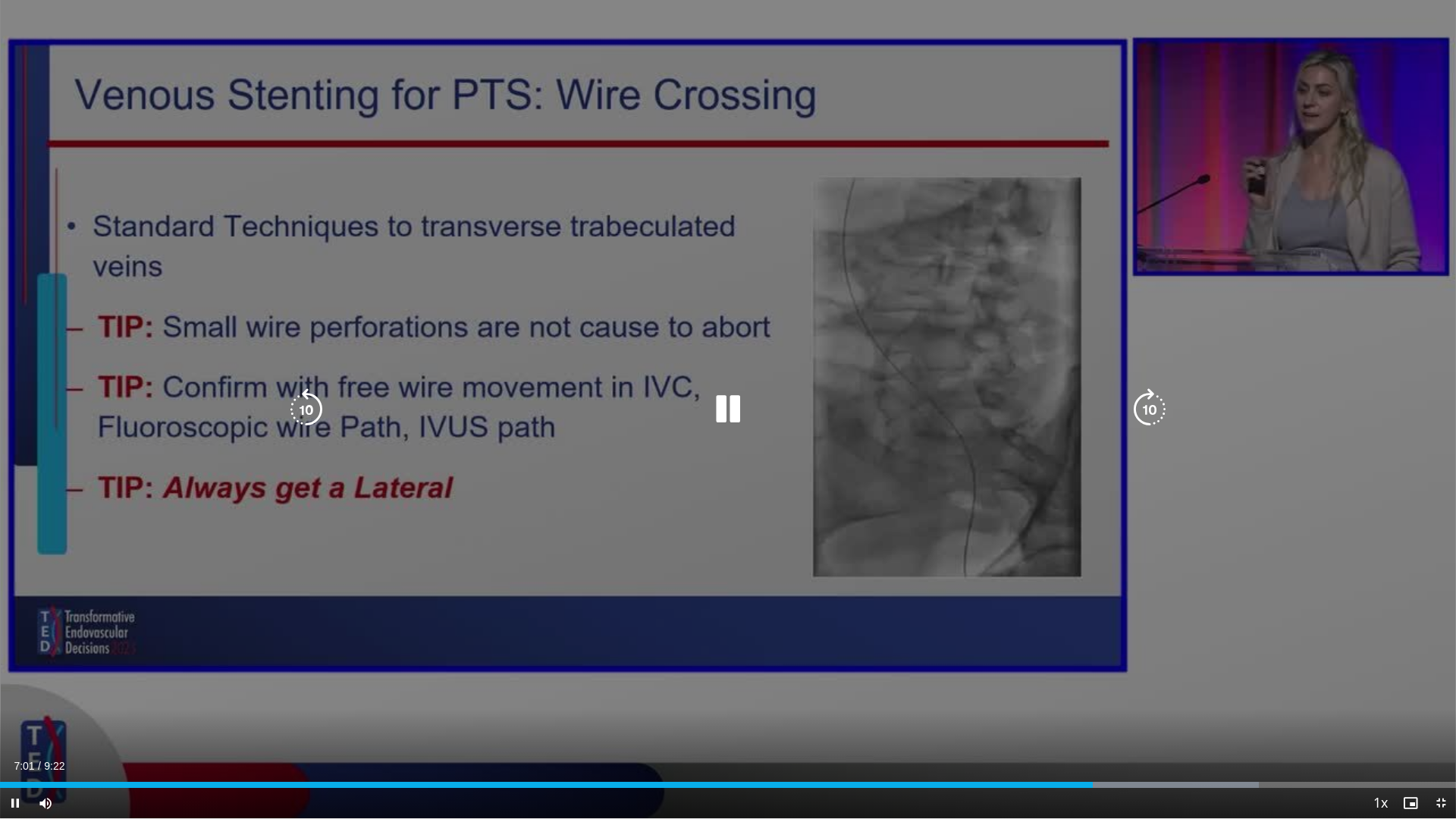 click at bounding box center [728, 410] 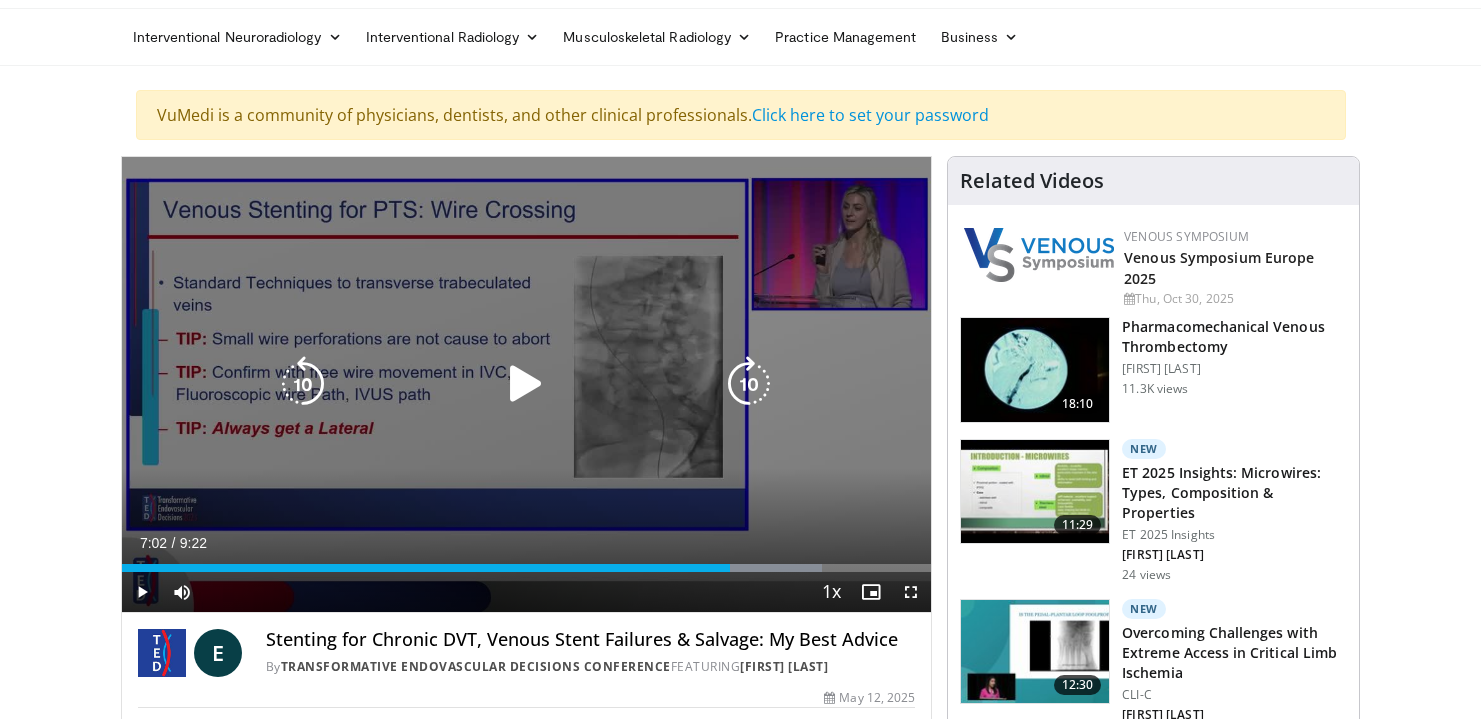 click on "10 seconds
Tap to unmute" at bounding box center [527, 384] 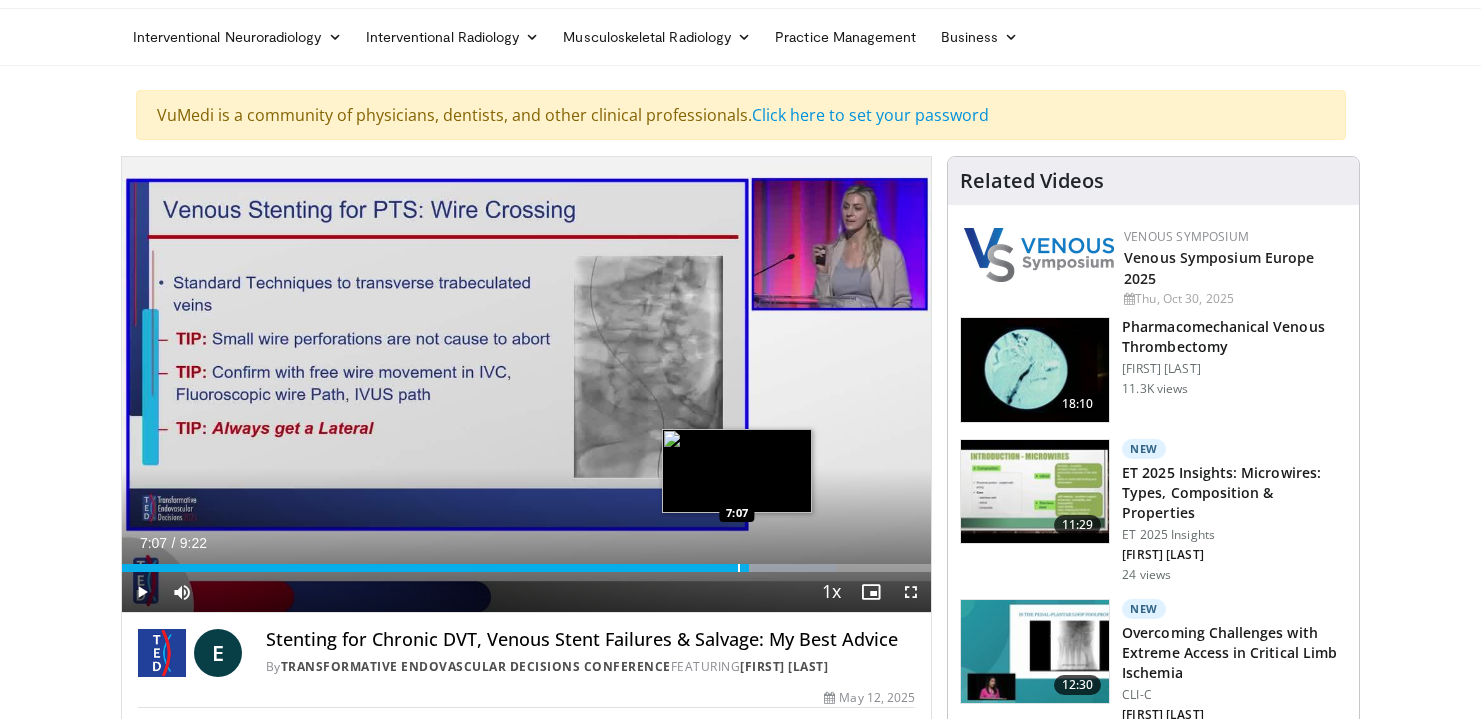 click at bounding box center (739, 568) 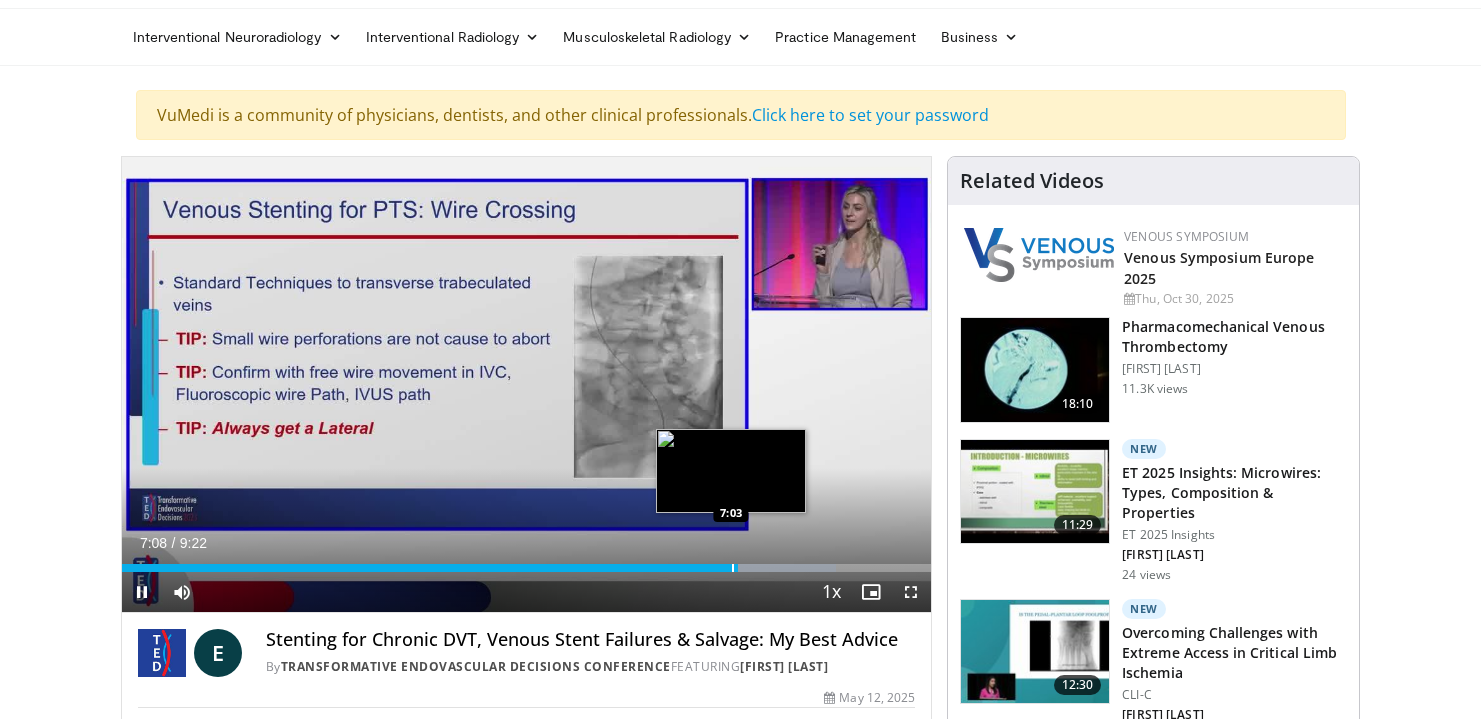 click at bounding box center (733, 568) 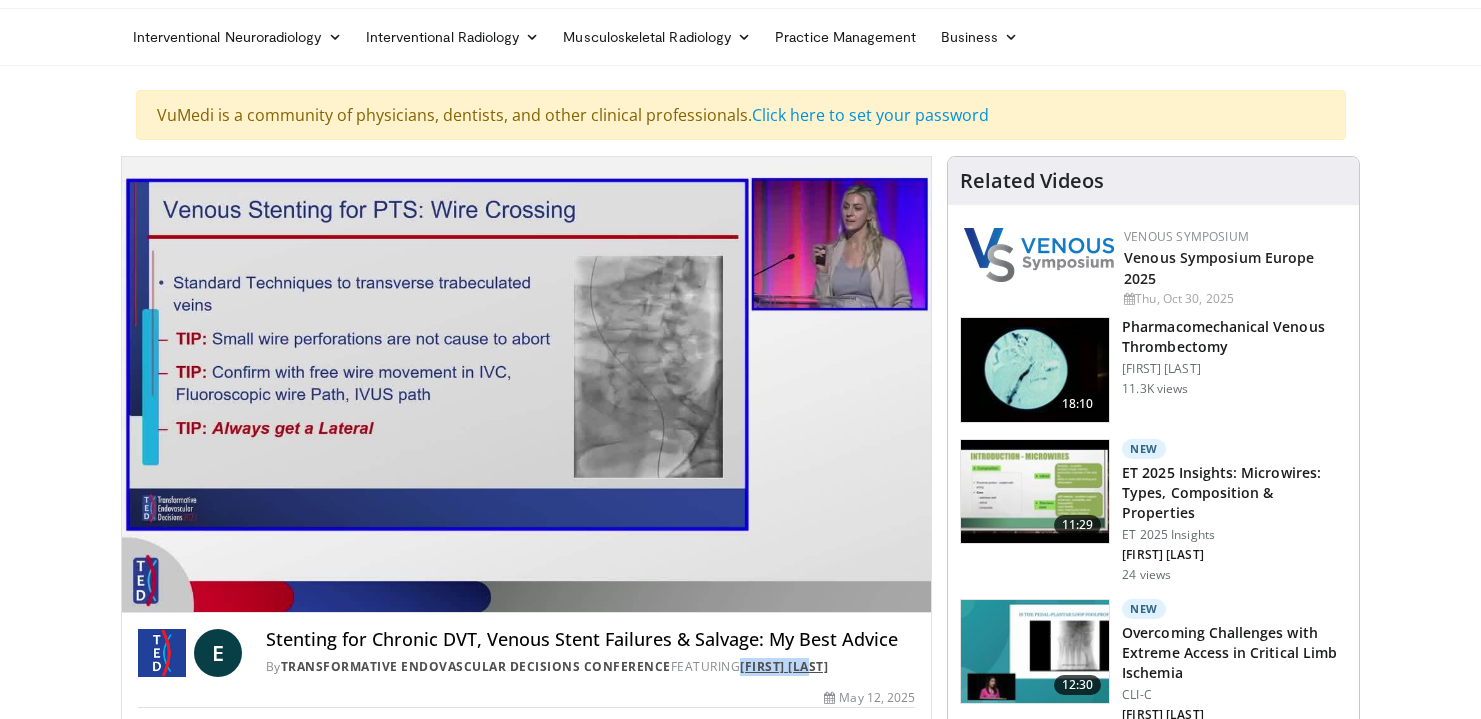 drag, startPoint x: 844, startPoint y: 670, endPoint x: 744, endPoint y: 673, distance: 100.04499 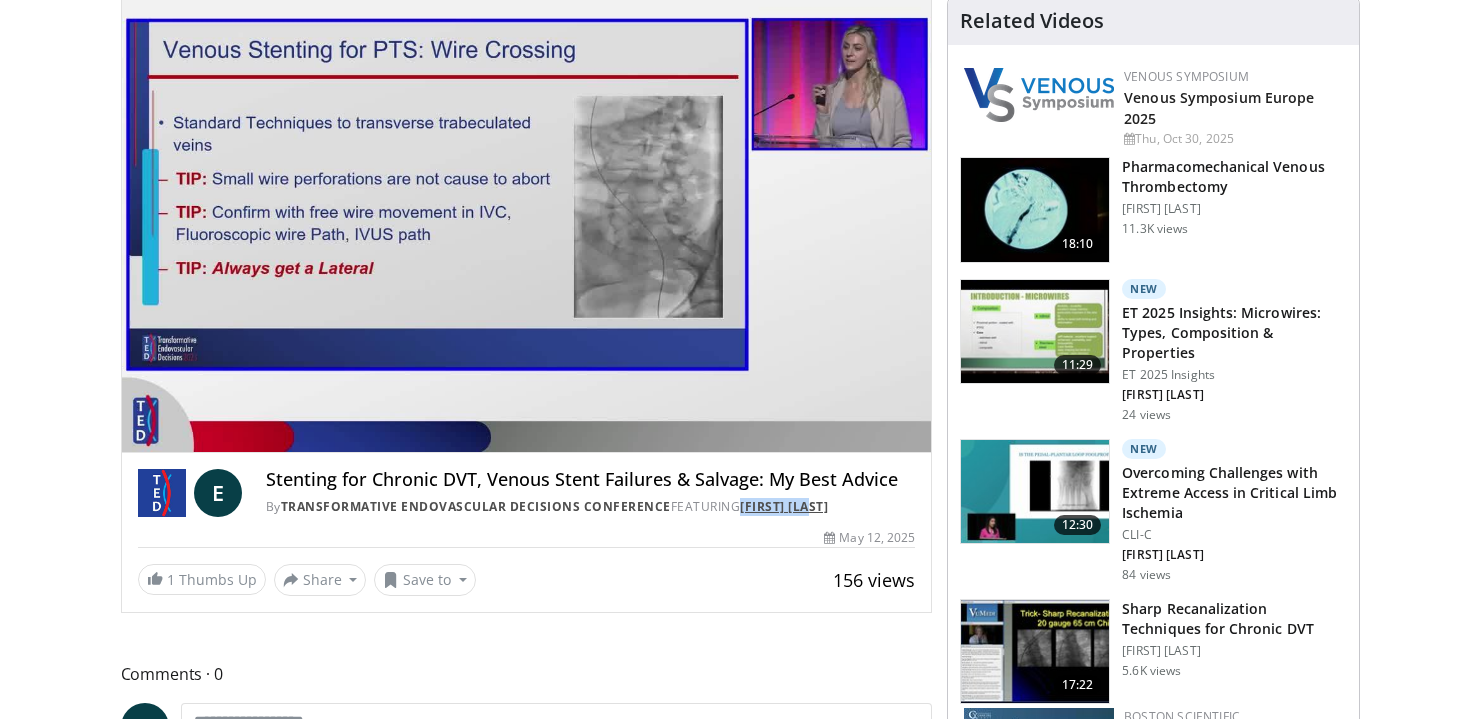 scroll, scrollTop: 306, scrollLeft: 0, axis: vertical 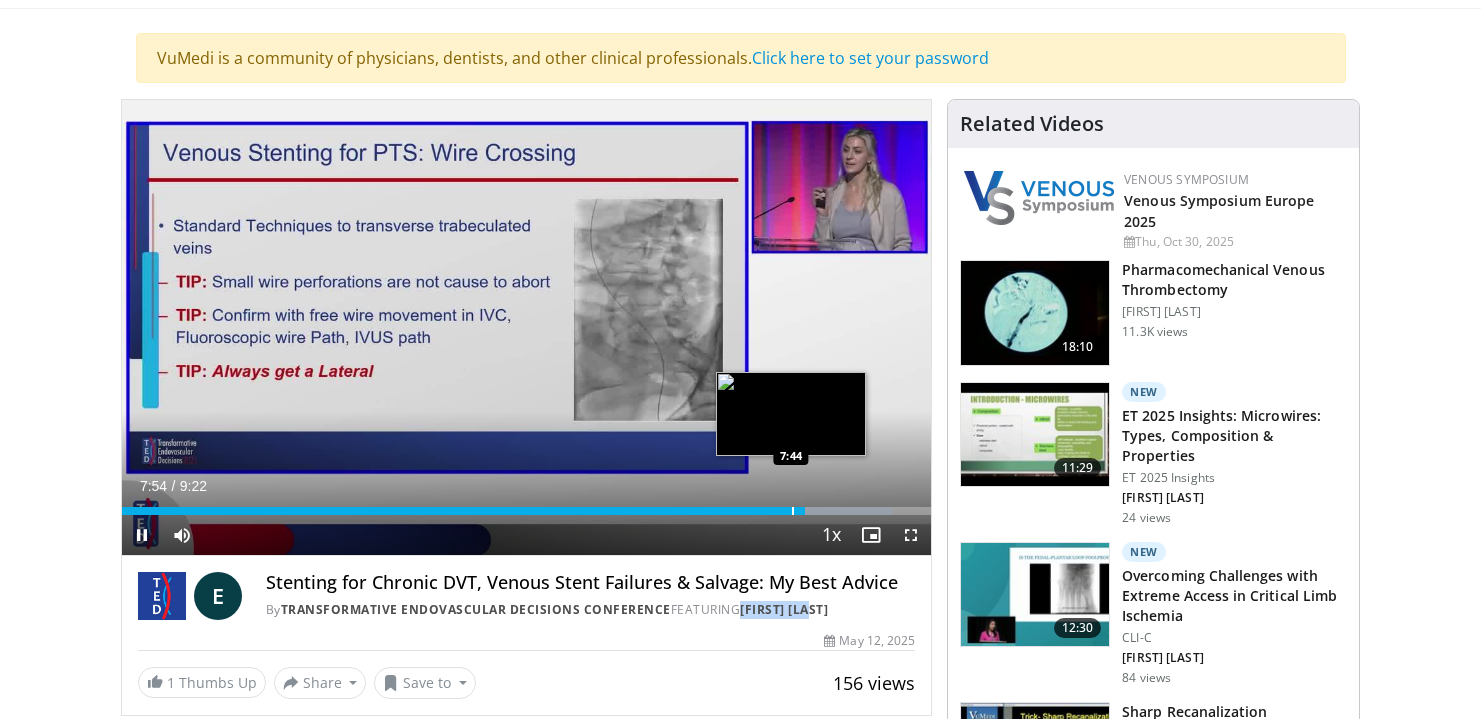 click on "Loaded :  95.30% 7:54 7:44" at bounding box center (527, 505) 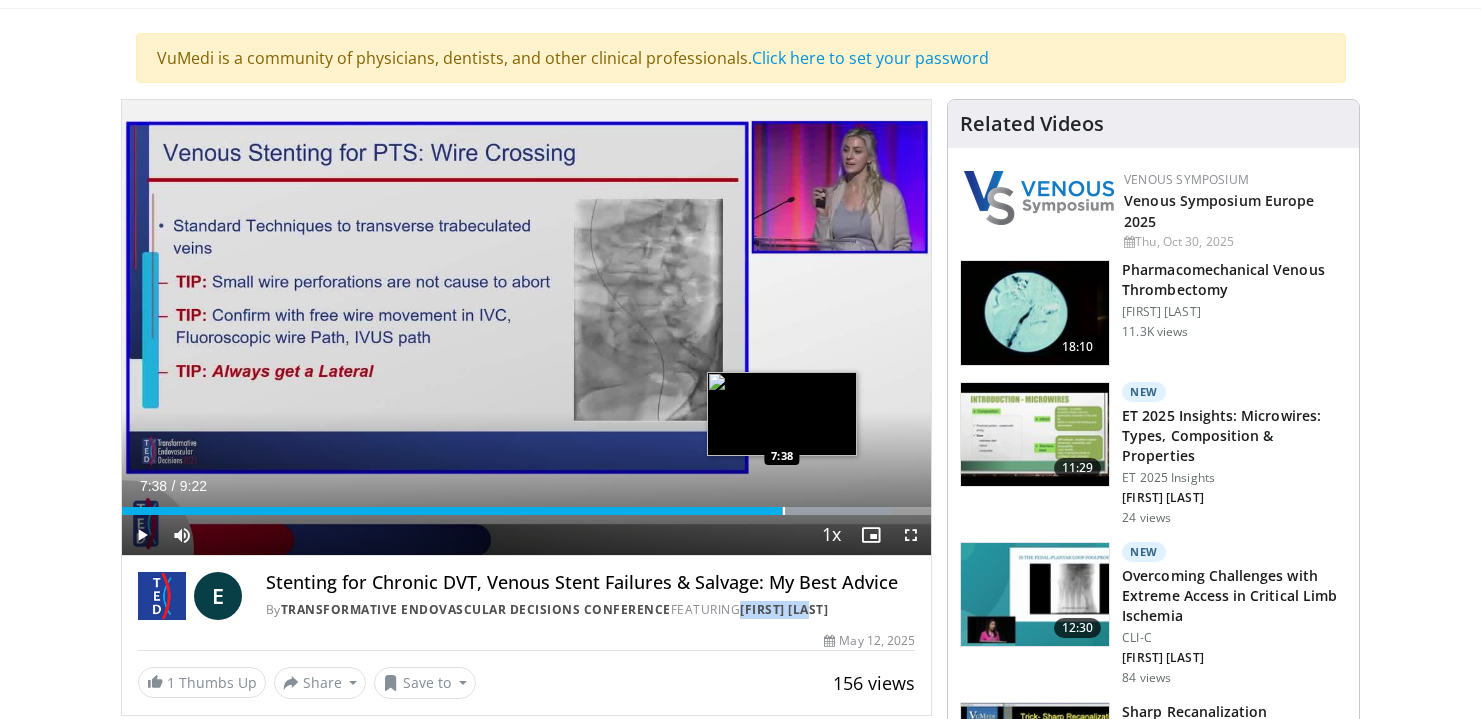 click at bounding box center (784, 511) 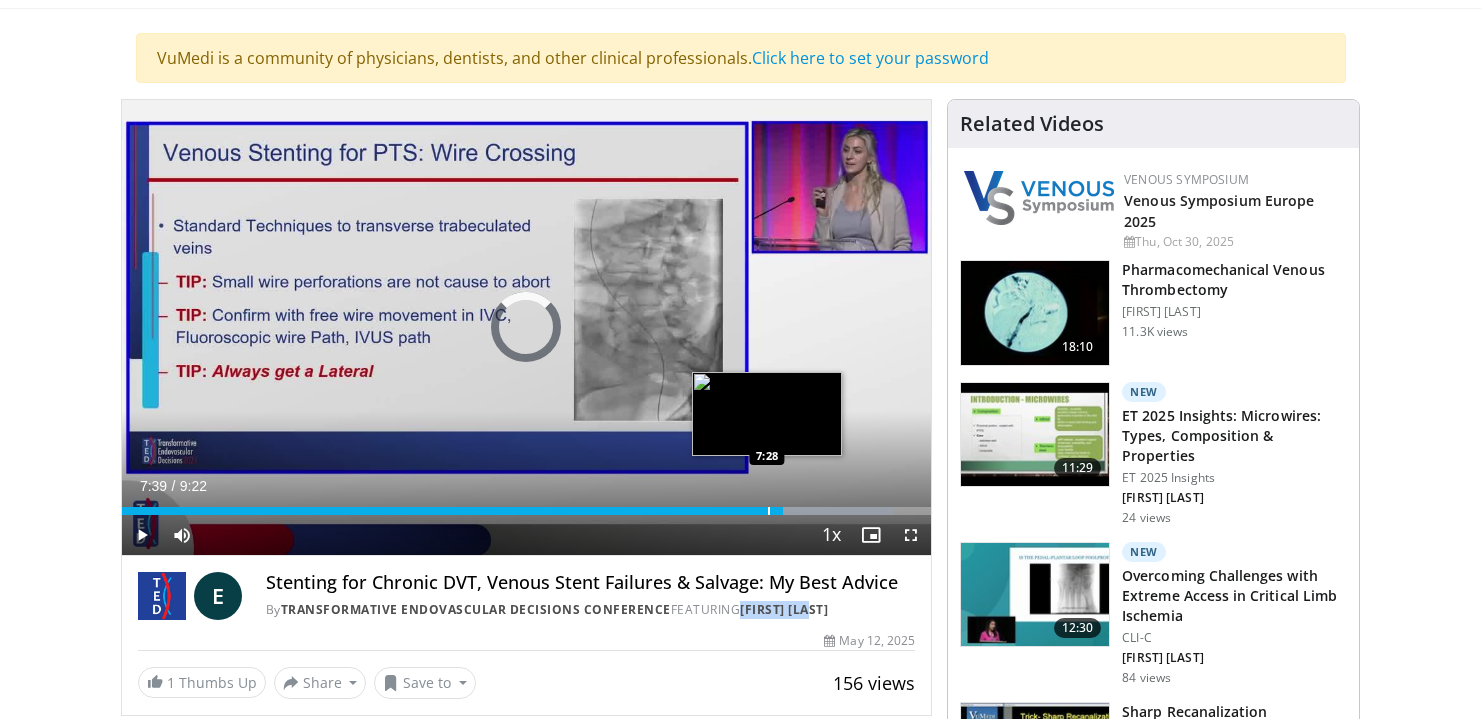 click at bounding box center (769, 511) 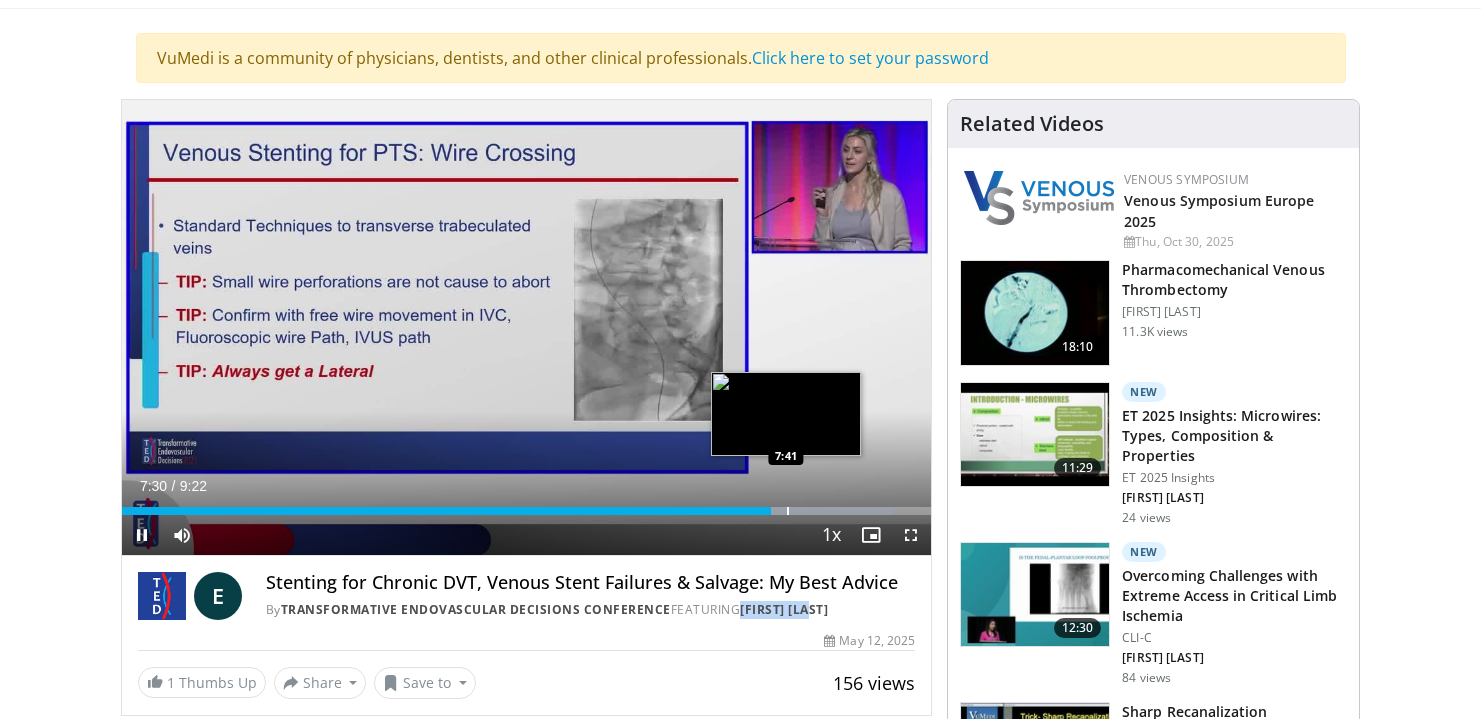 click at bounding box center [788, 511] 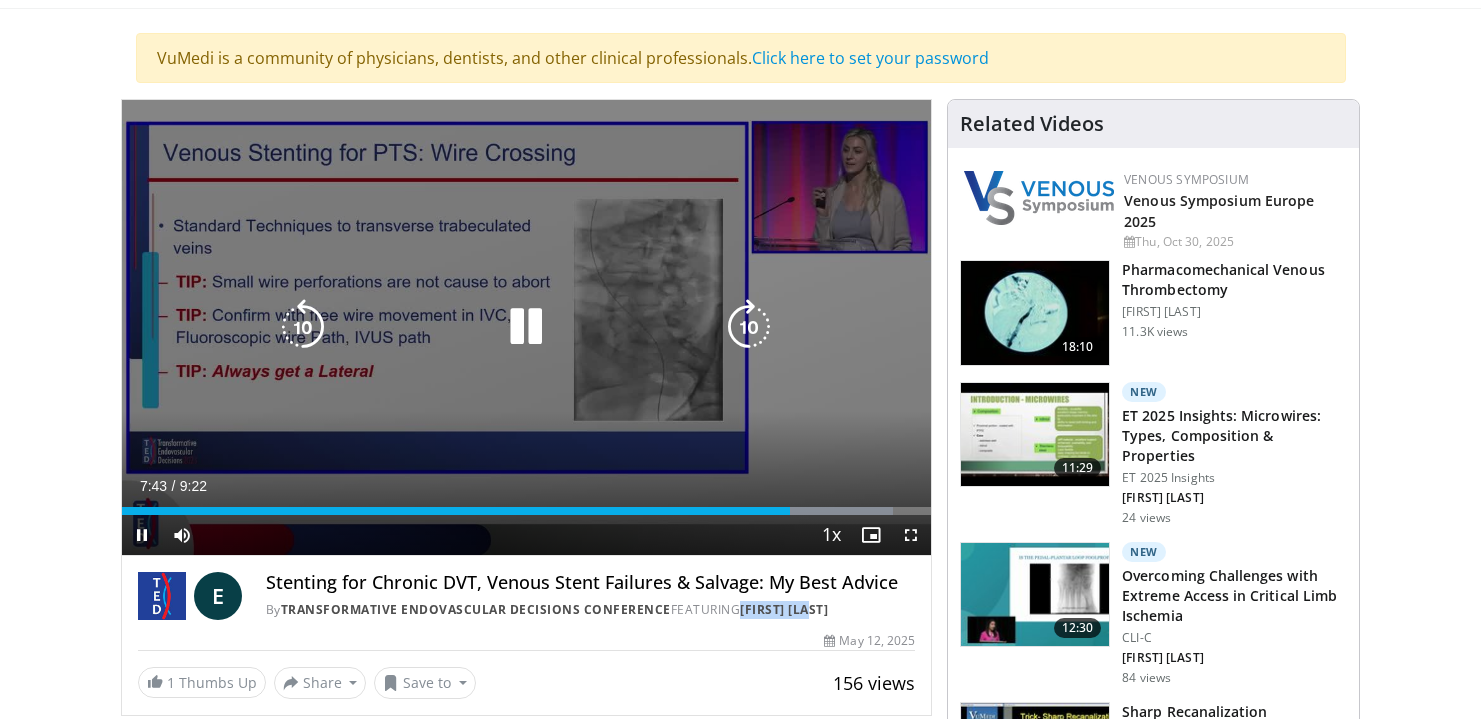 click at bounding box center [526, 327] 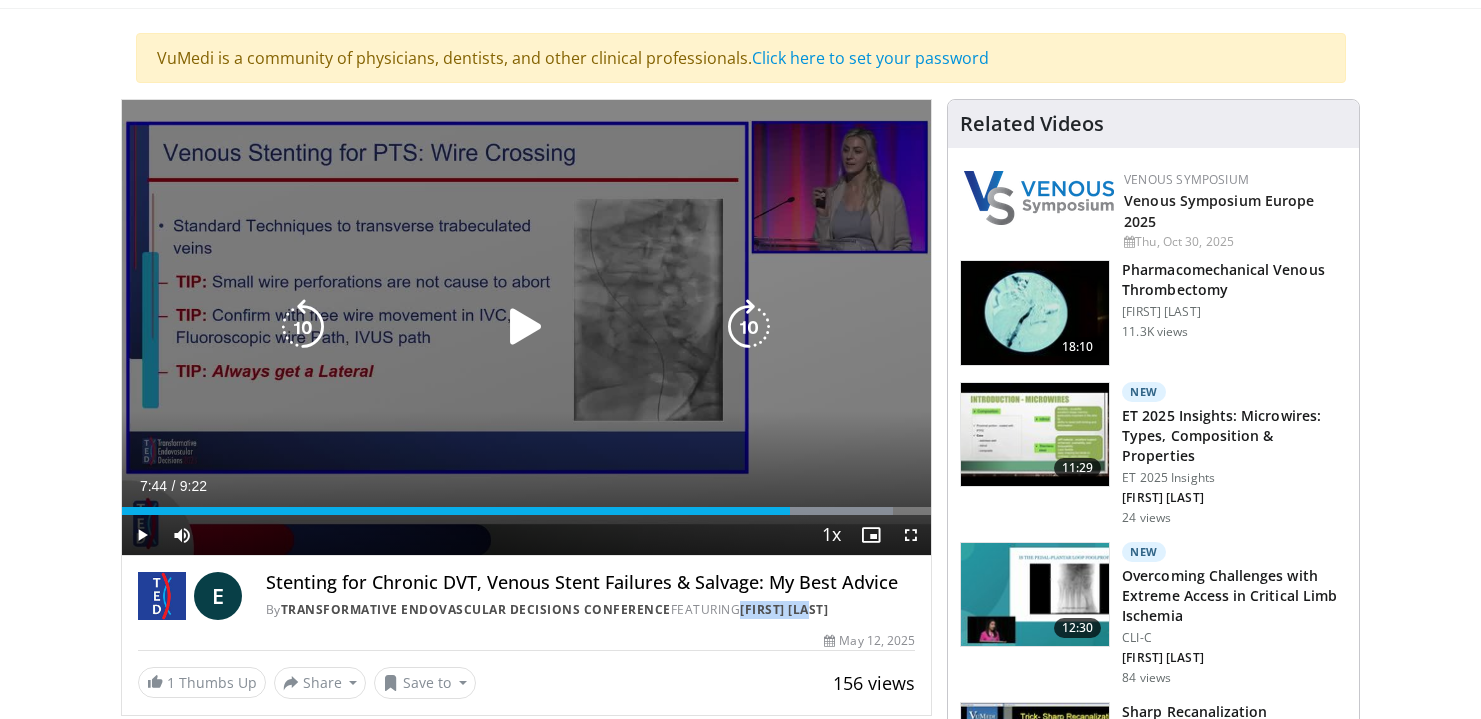 click at bounding box center (526, 327) 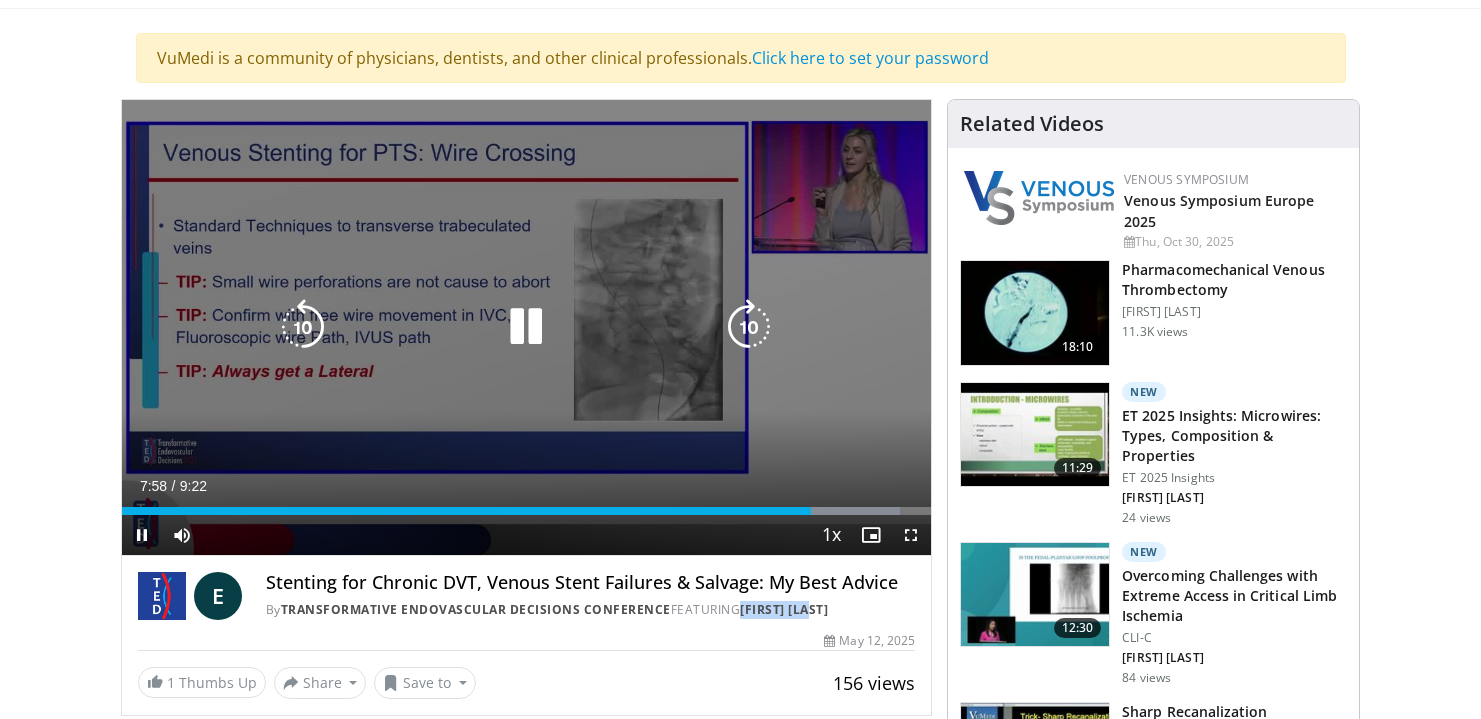 click at bounding box center [526, 327] 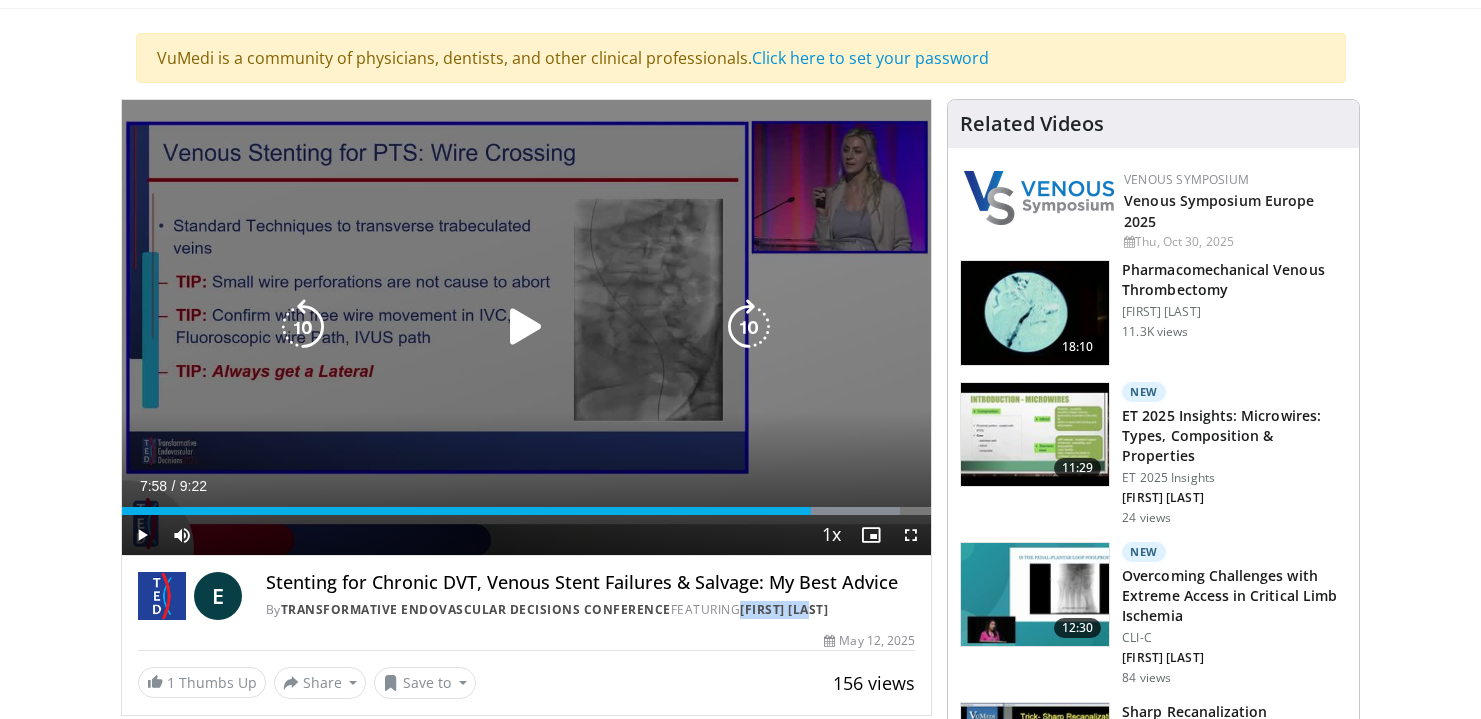 click at bounding box center (526, 327) 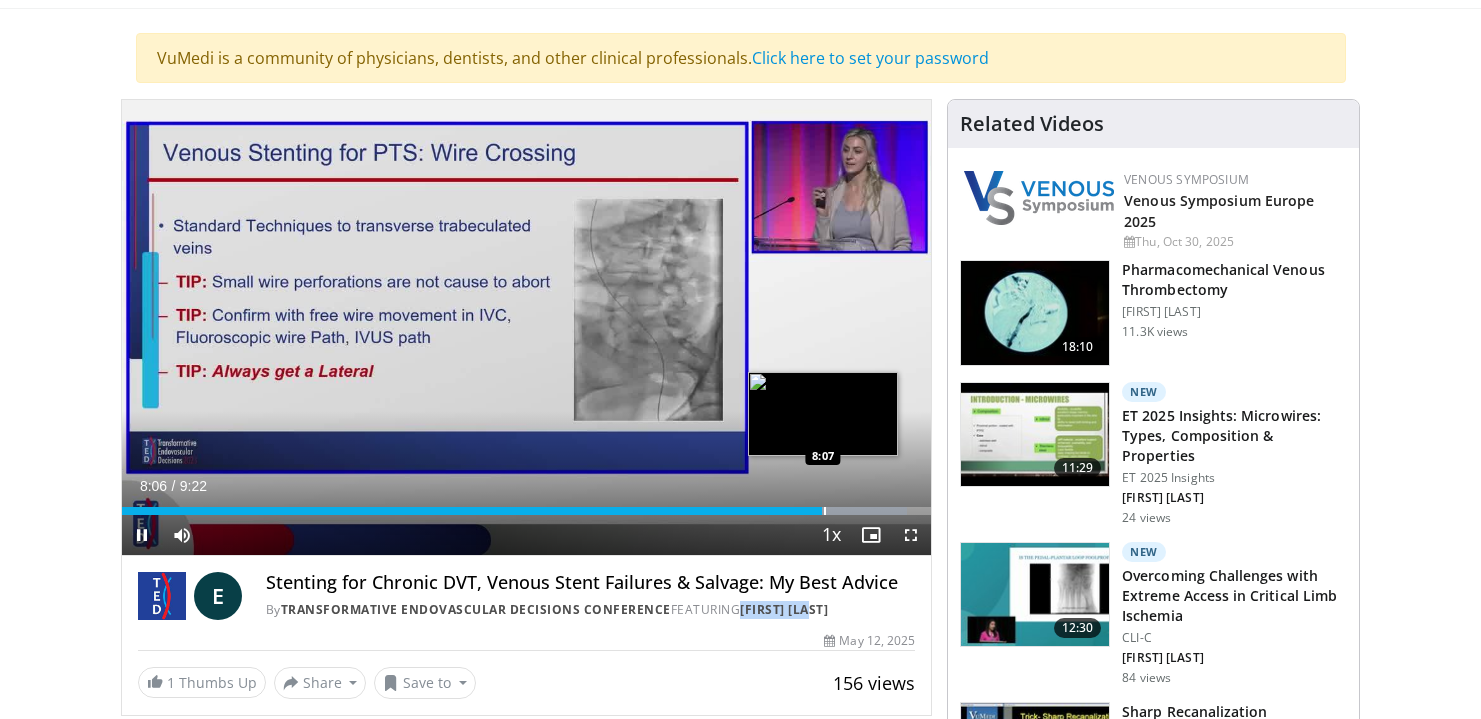 click at bounding box center [825, 511] 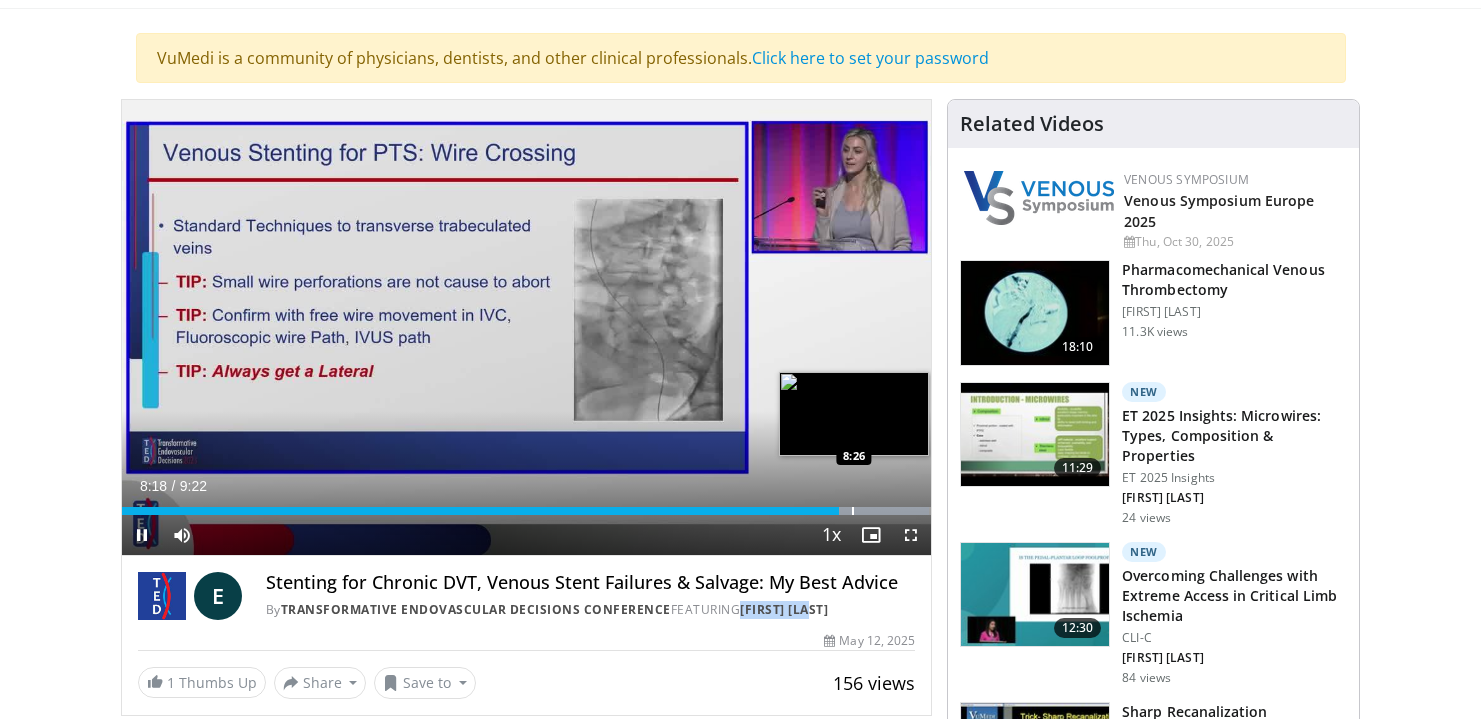 click at bounding box center (853, 511) 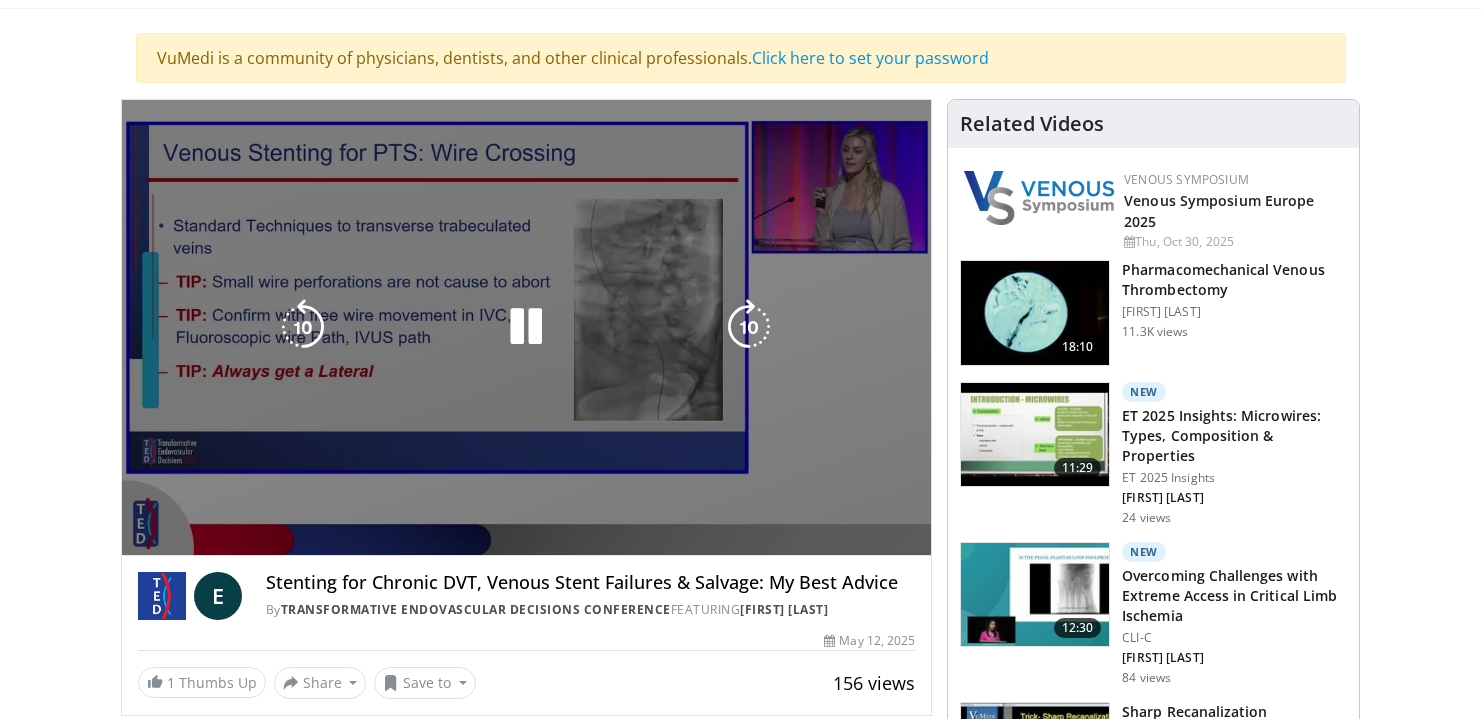 click on "10 seconds
Tap to unmute" at bounding box center (527, 327) 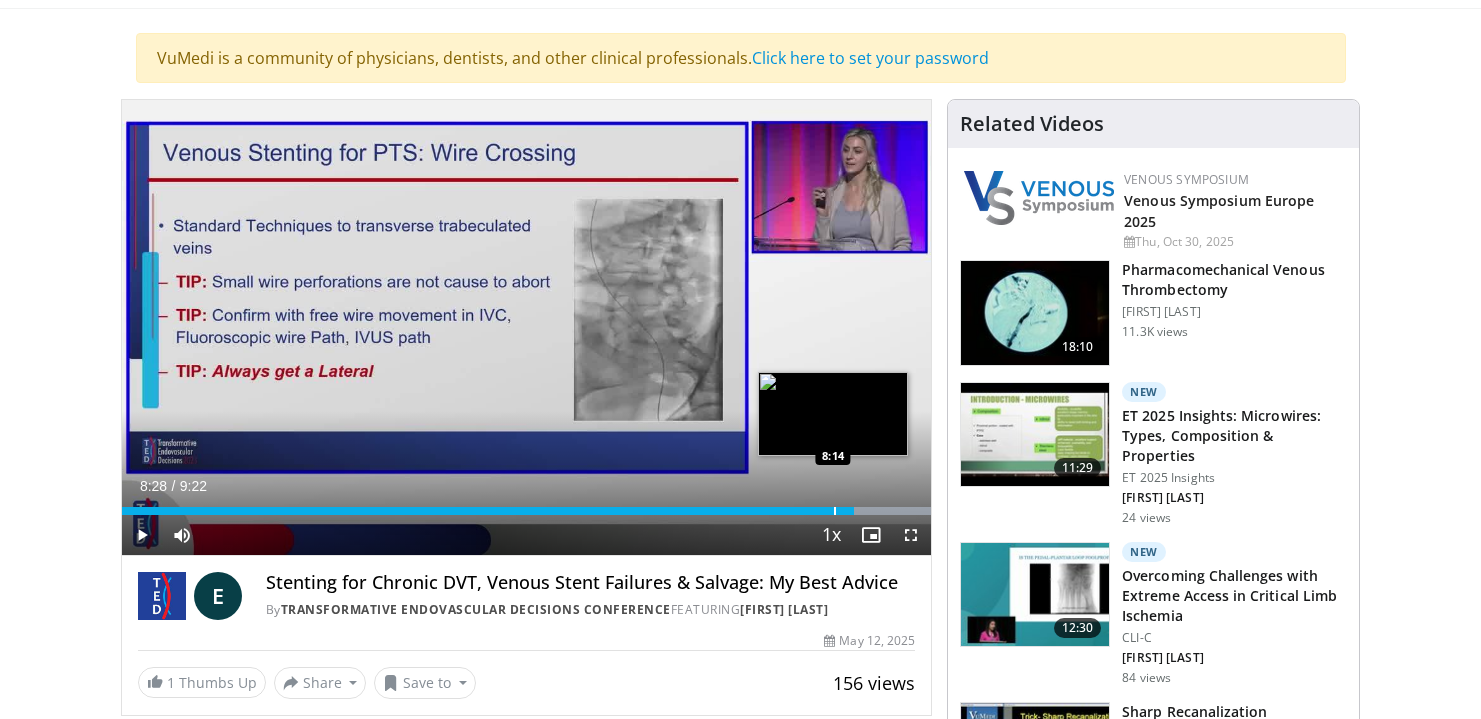 click at bounding box center [835, 511] 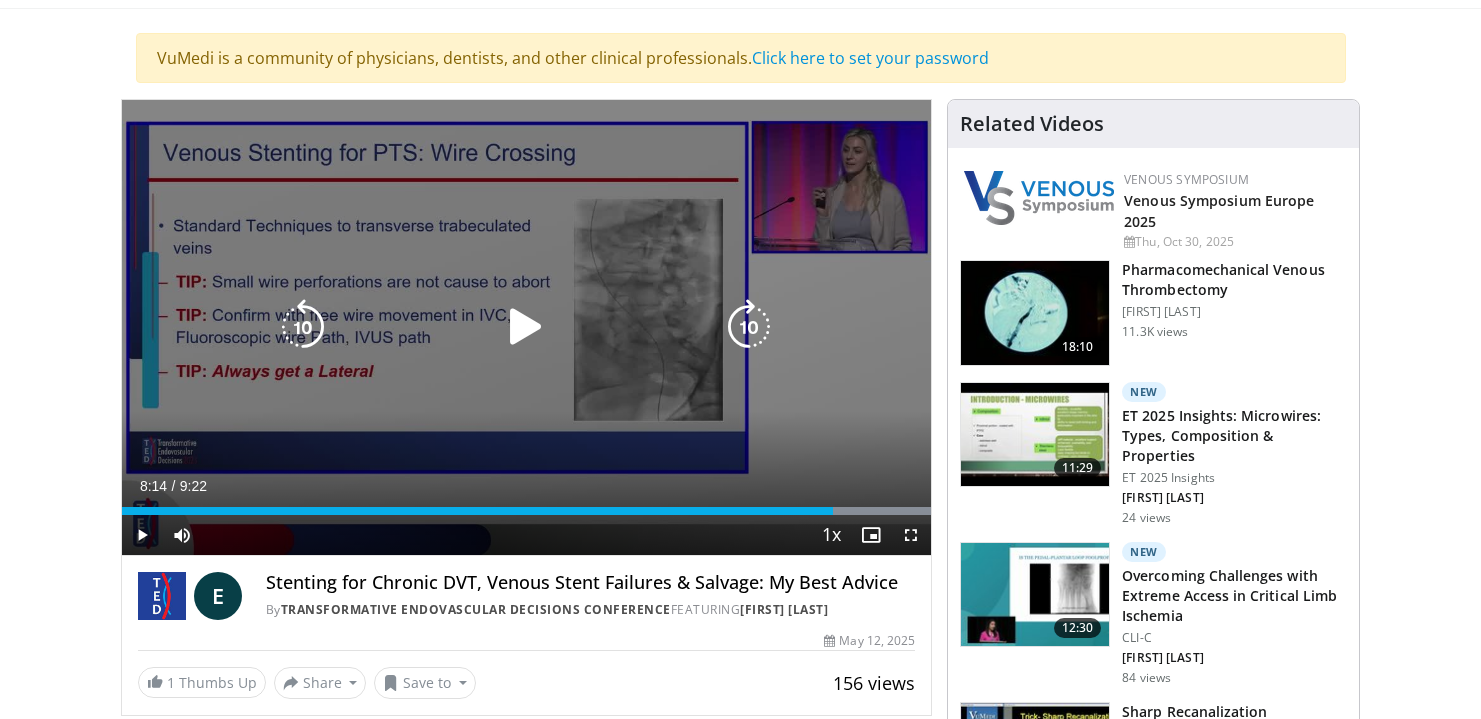 click on "10 seconds
Tap to unmute" at bounding box center (527, 327) 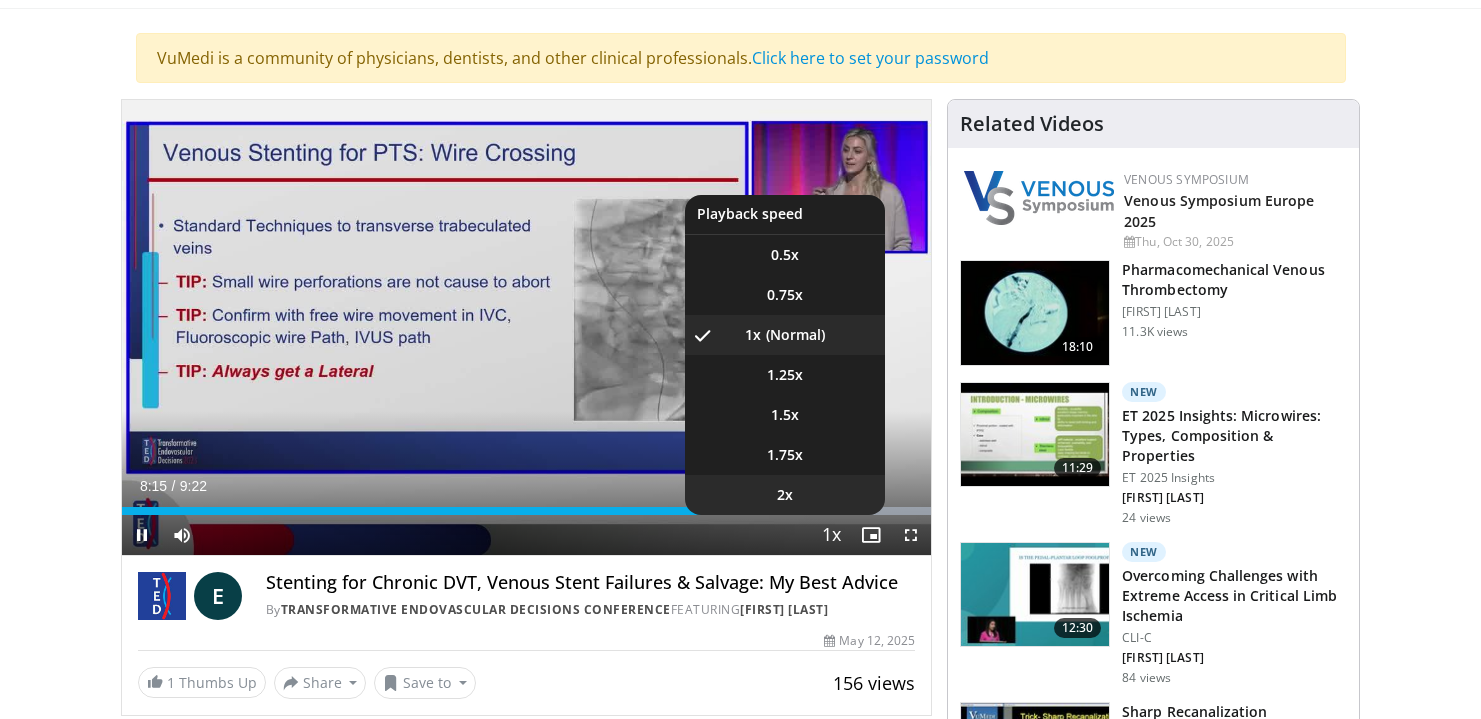 click on "2x" at bounding box center (785, 495) 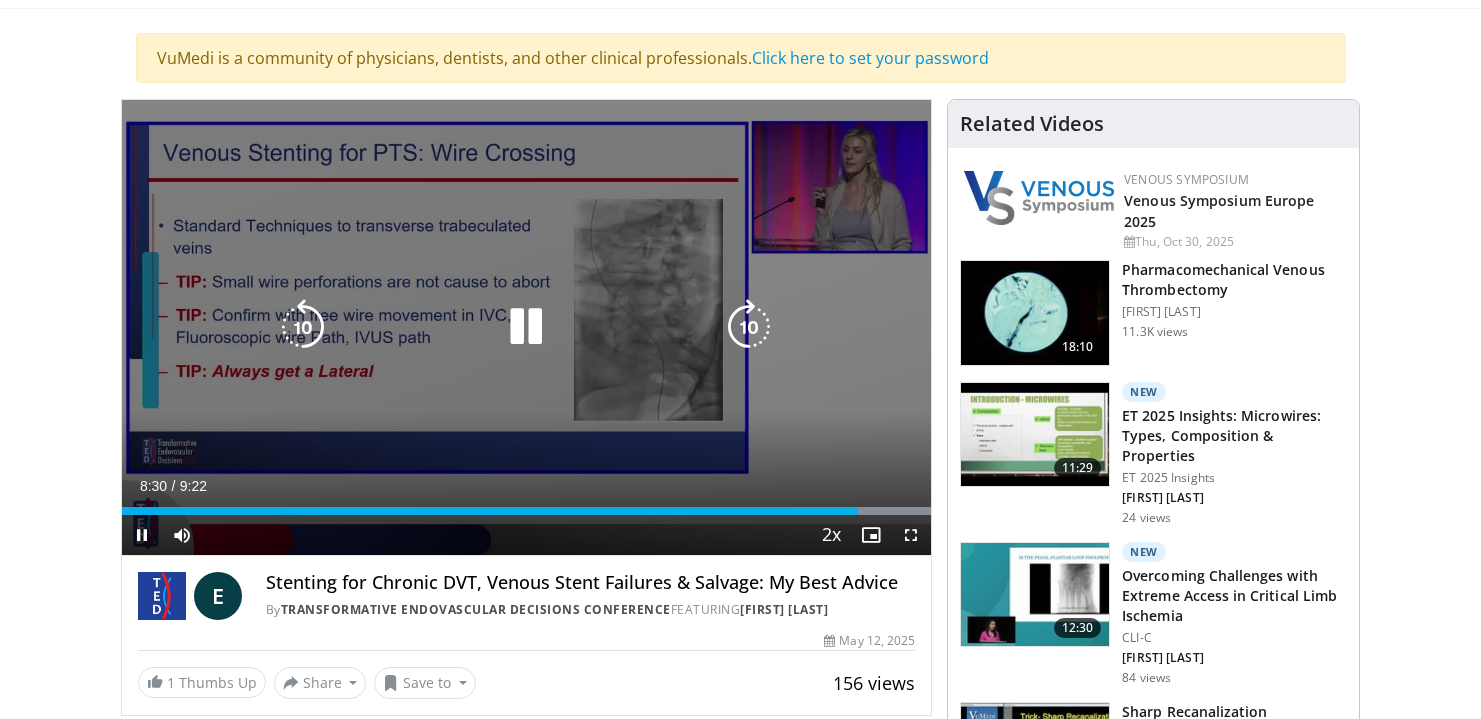 drag, startPoint x: 293, startPoint y: 329, endPoint x: 362, endPoint y: 422, distance: 115.80155 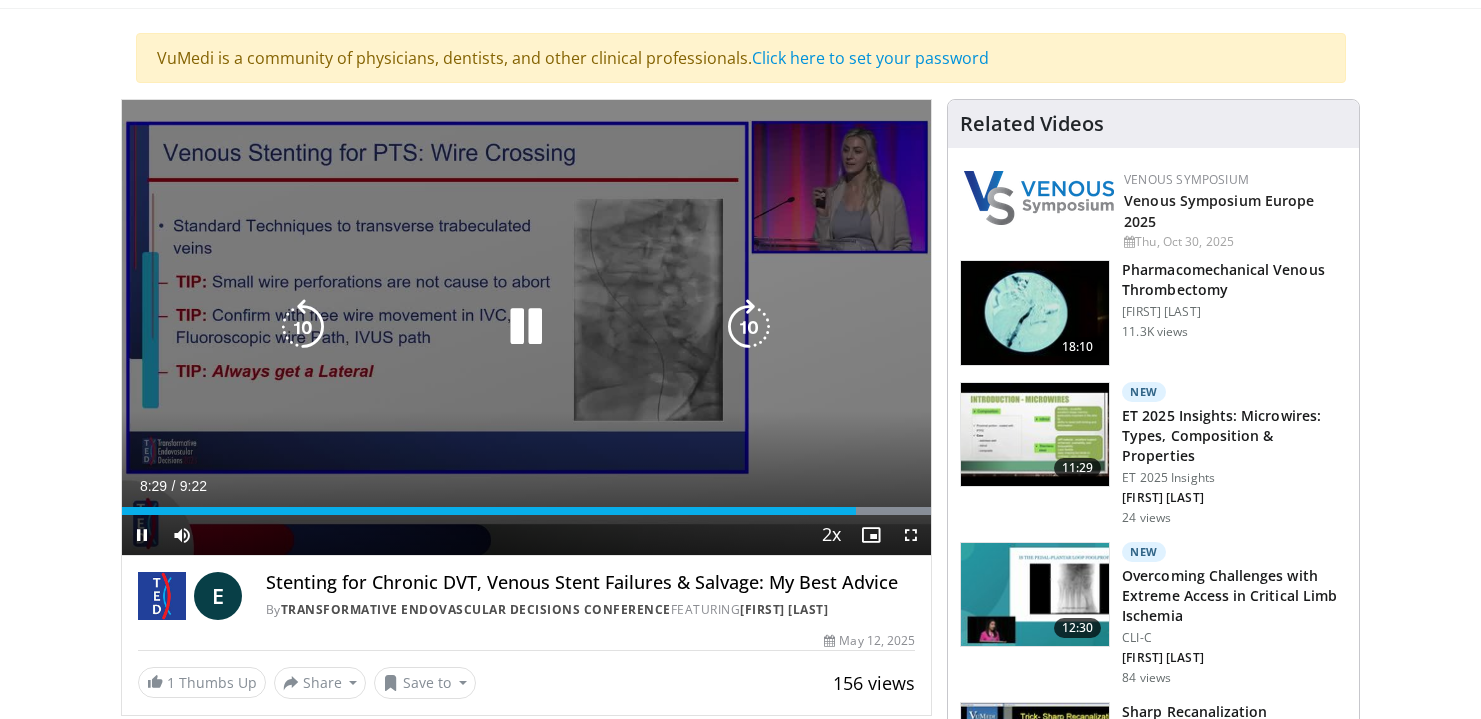 click at bounding box center (303, 327) 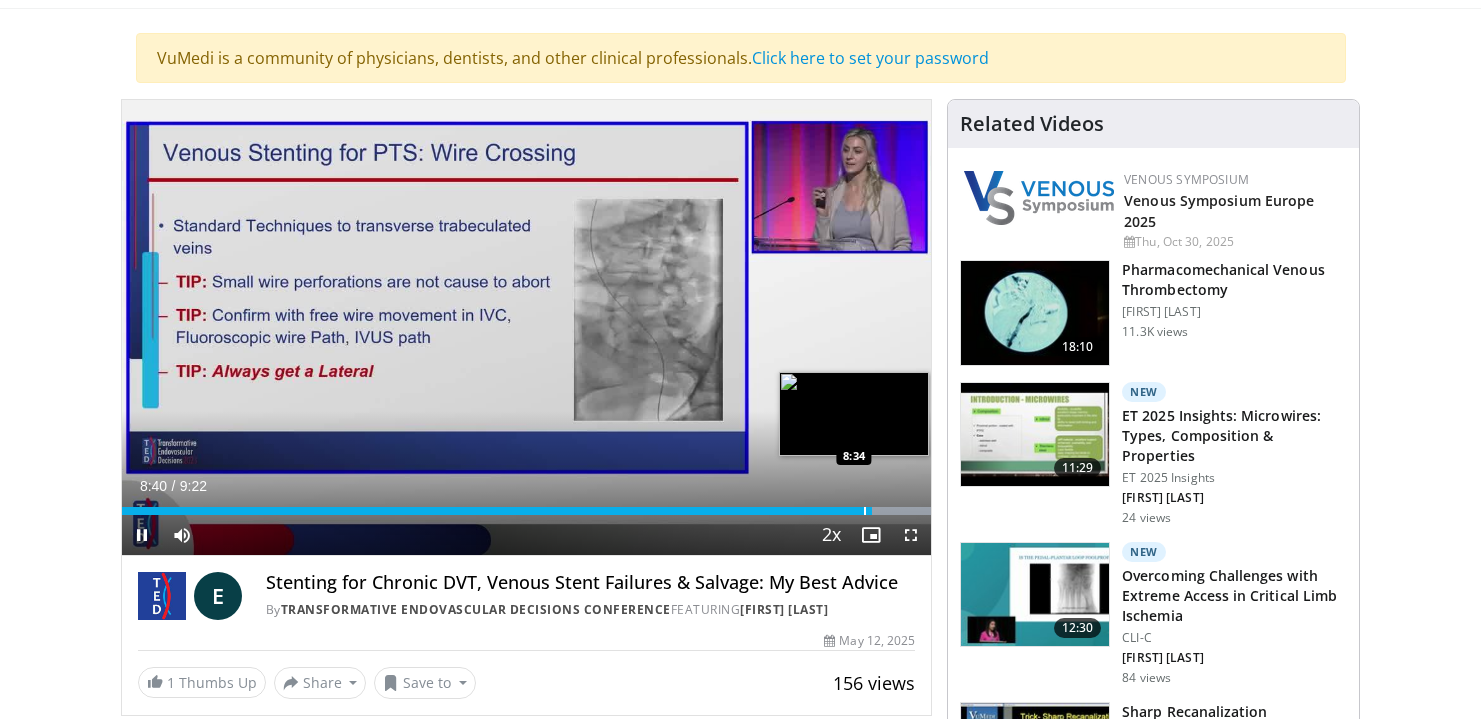 click at bounding box center [865, 511] 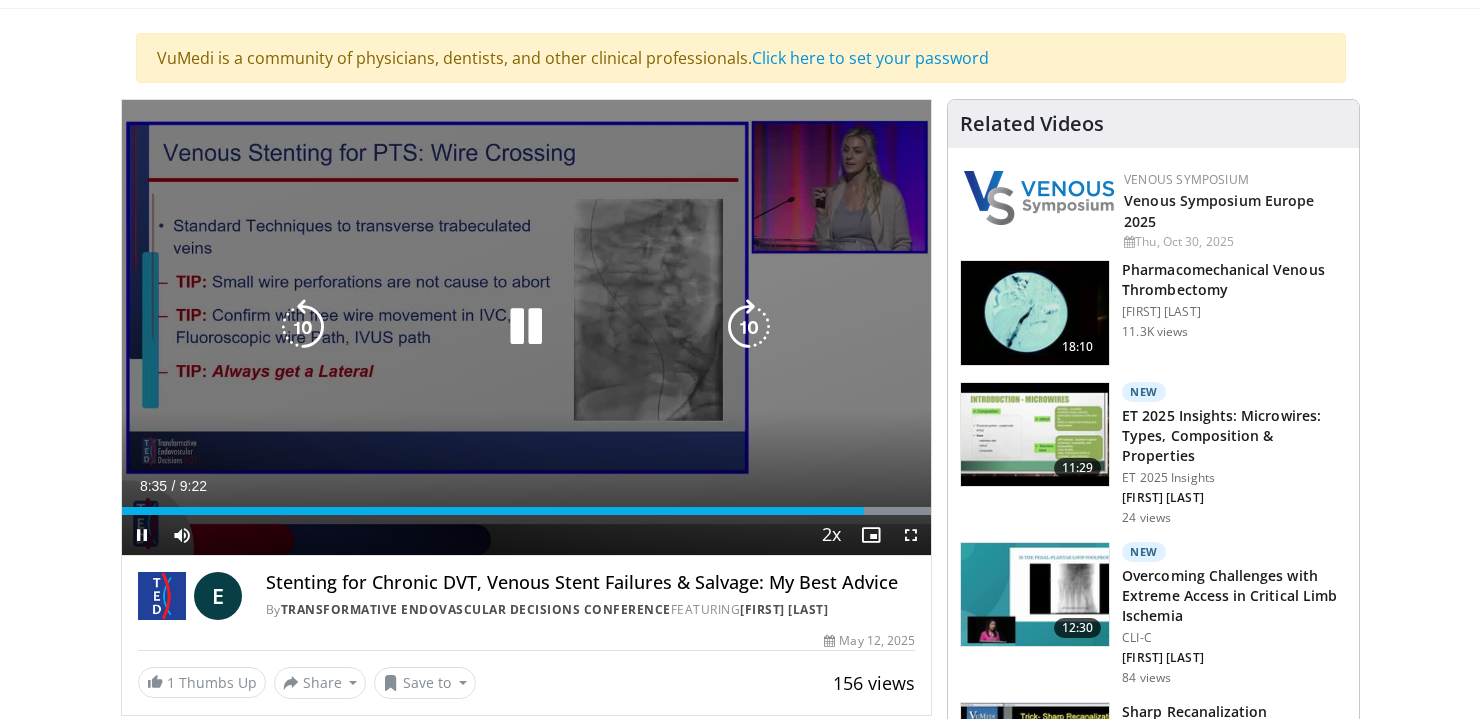 click on "10 seconds
Tap to unmute" at bounding box center [527, 327] 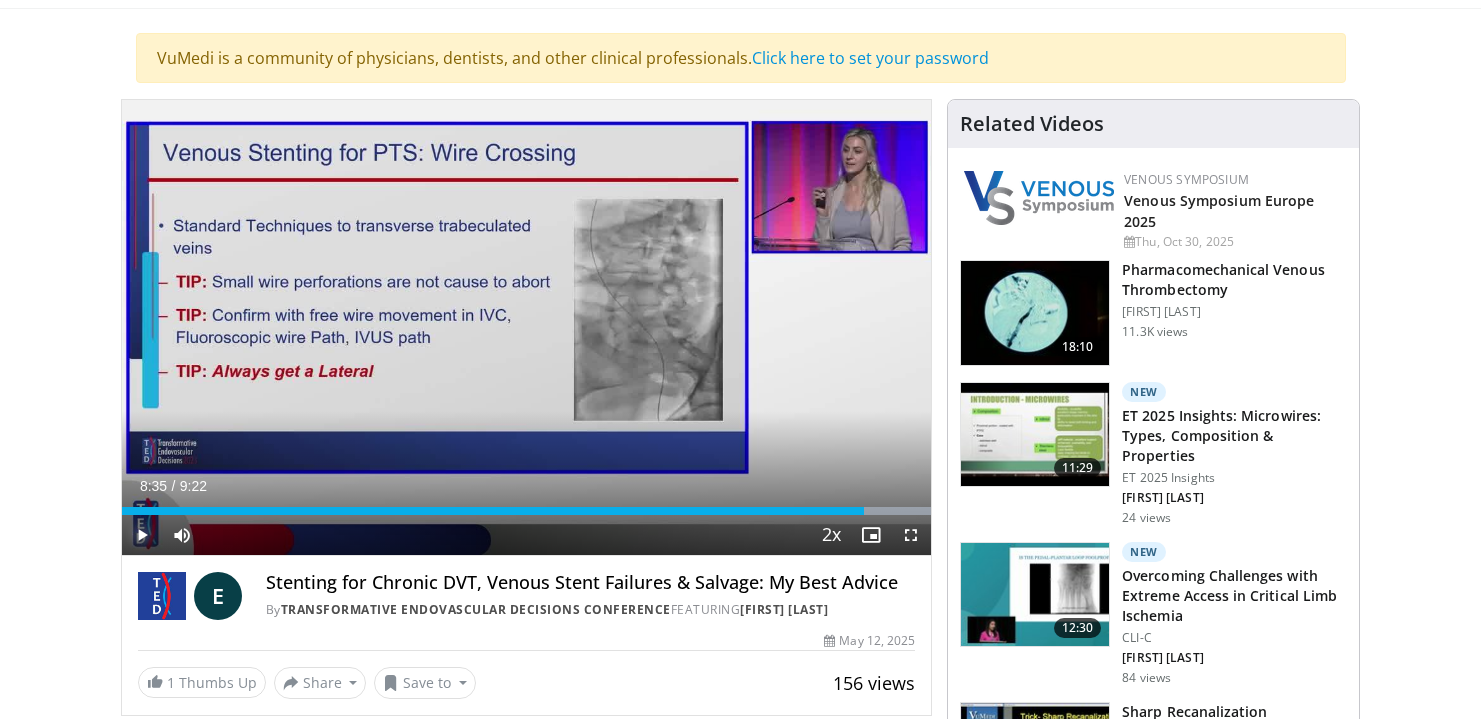 click at bounding box center [142, 535] 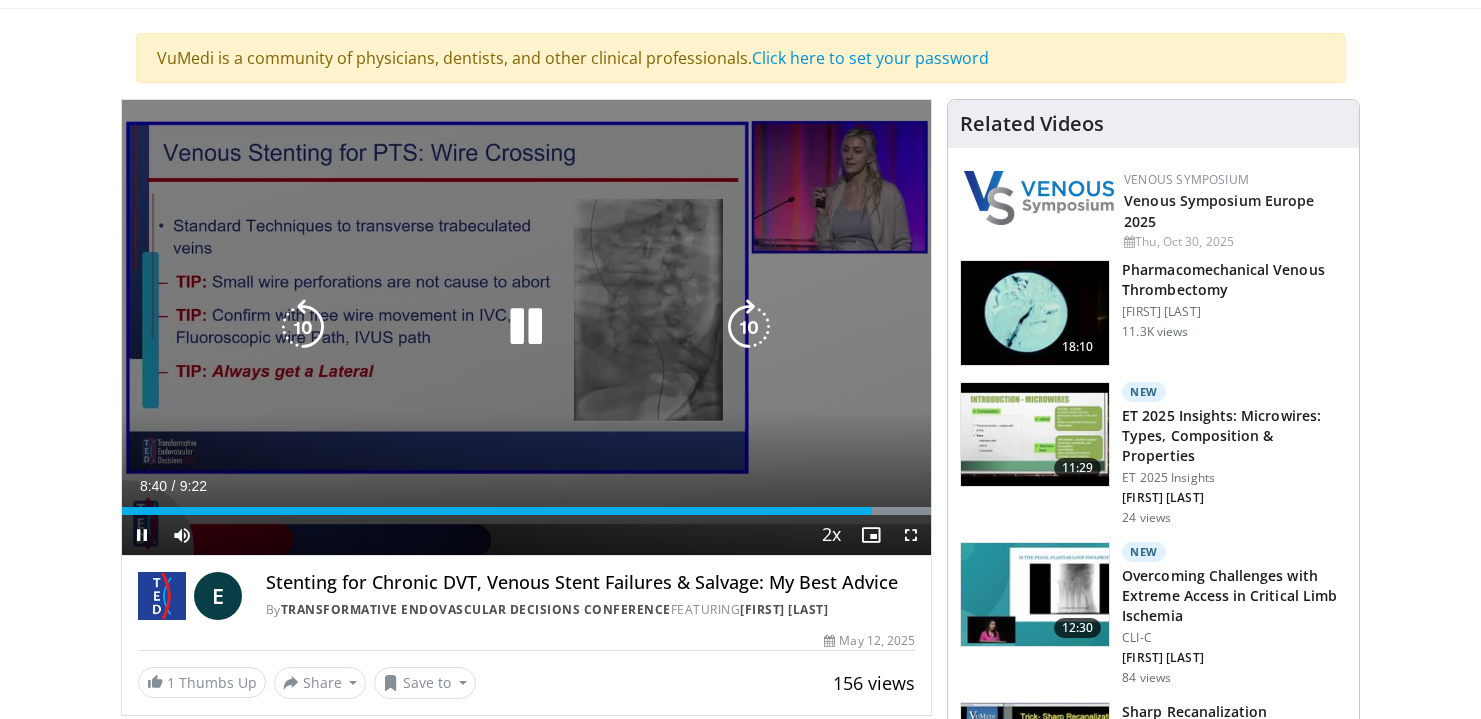 click on "10 seconds
Tap to unmute" at bounding box center [527, 327] 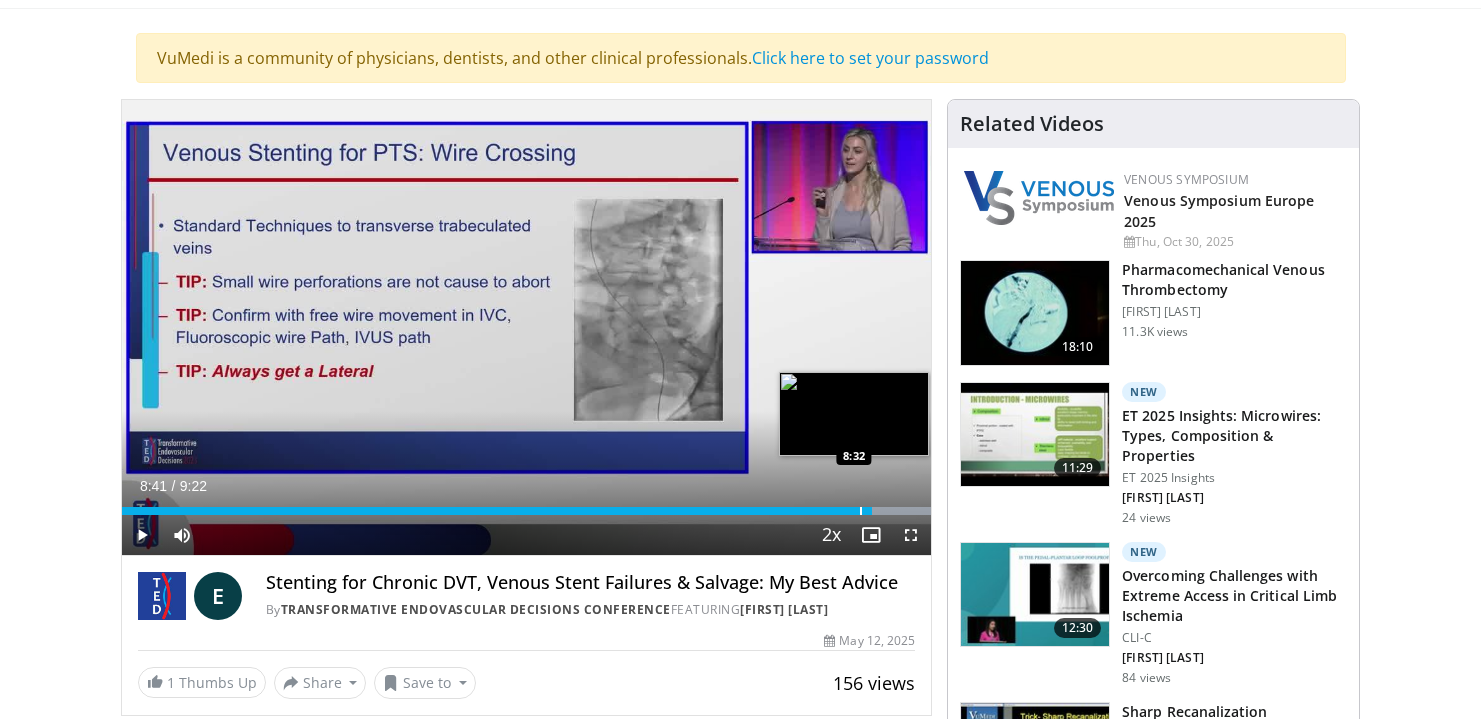 click at bounding box center [861, 511] 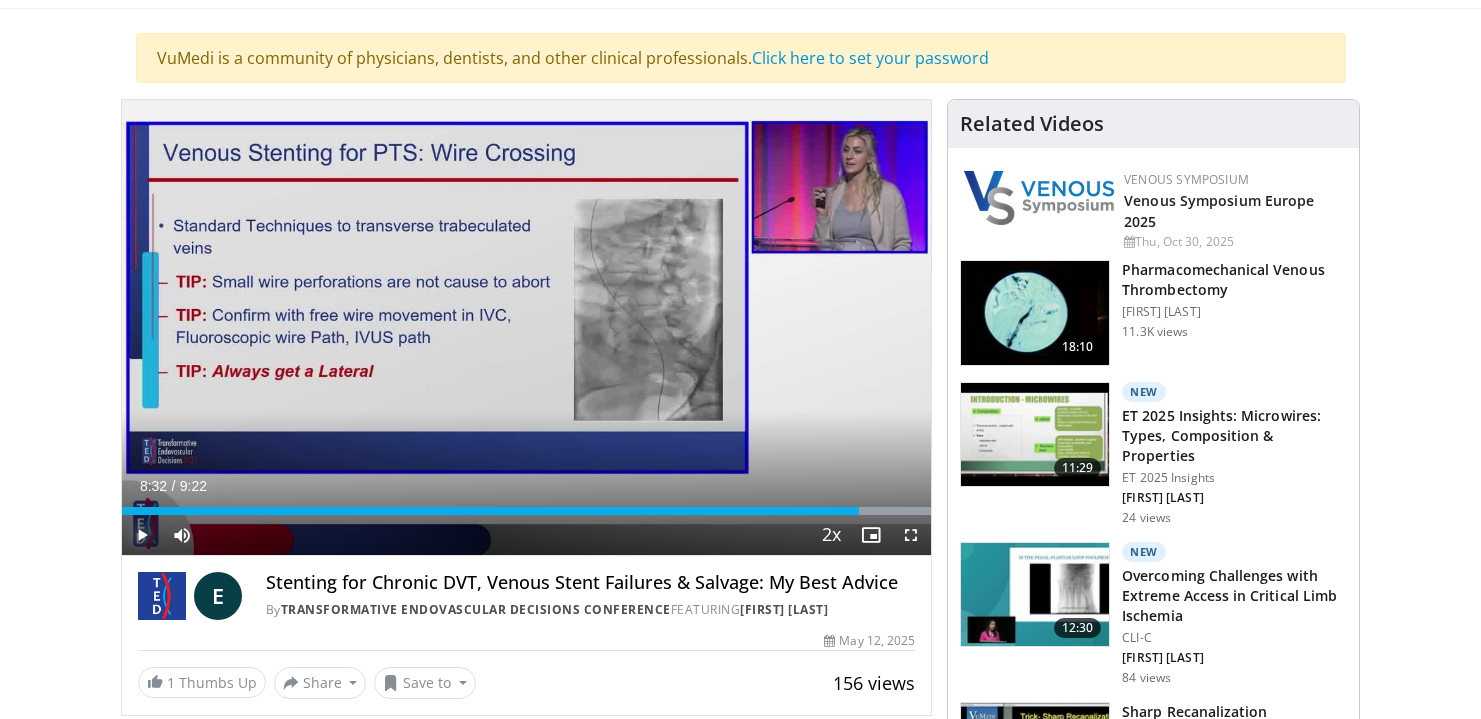 click at bounding box center [142, 535] 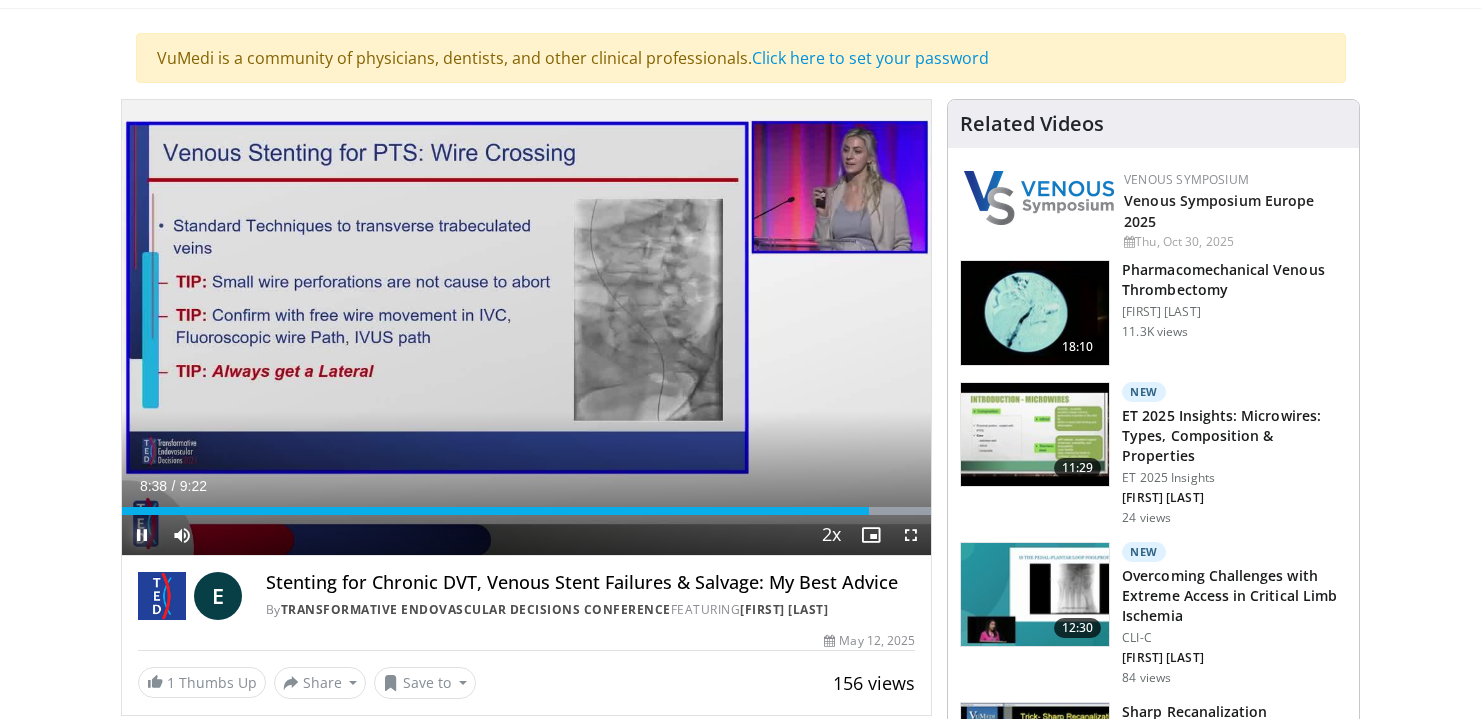 click at bounding box center [142, 535] 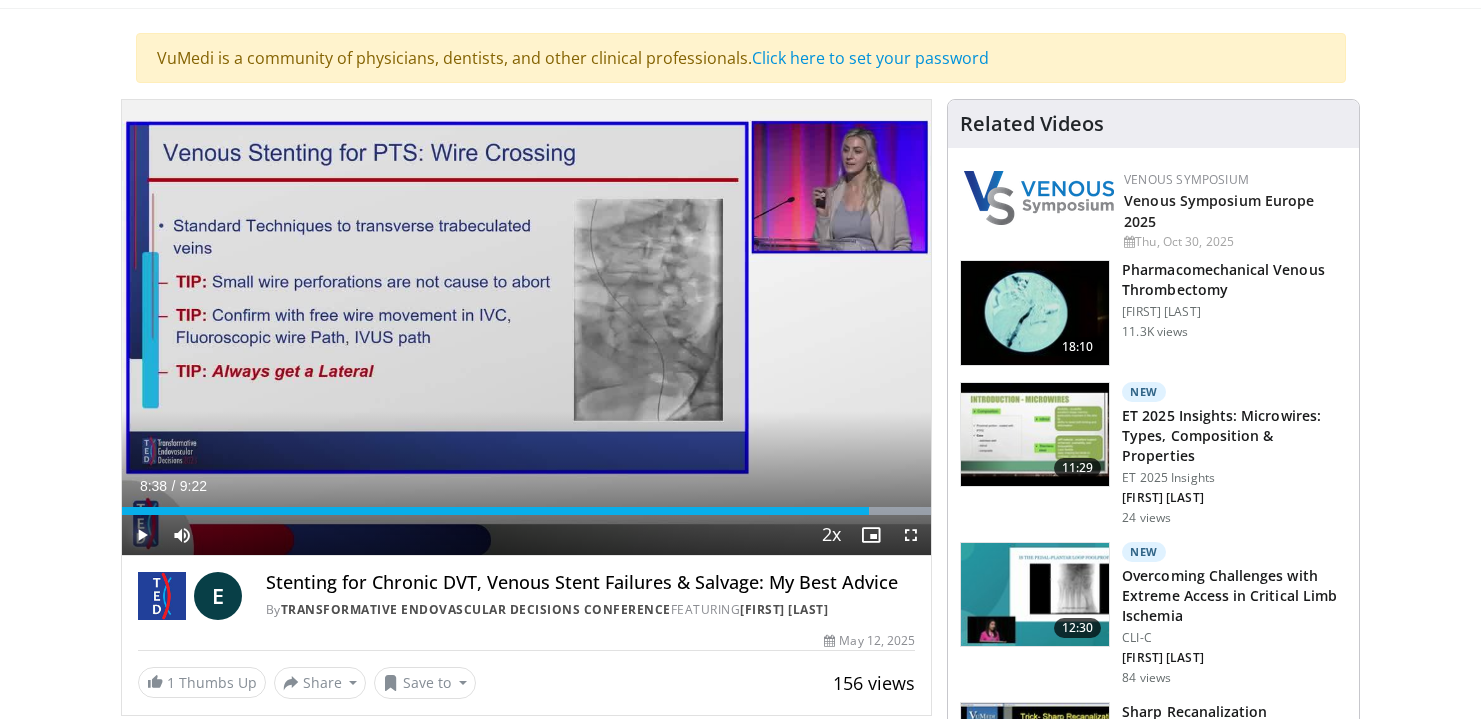 click at bounding box center (142, 535) 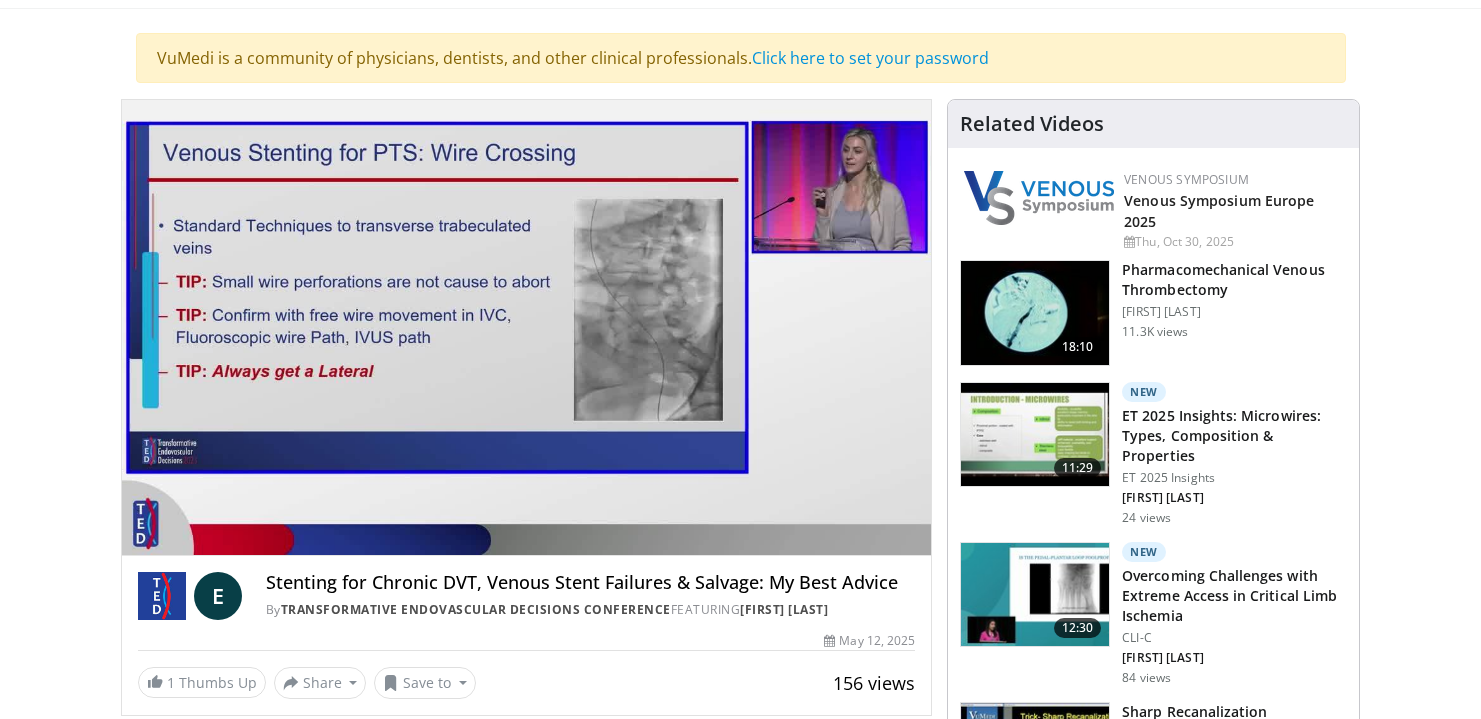 click on "10 seconds
Tap to unmute" at bounding box center [527, 327] 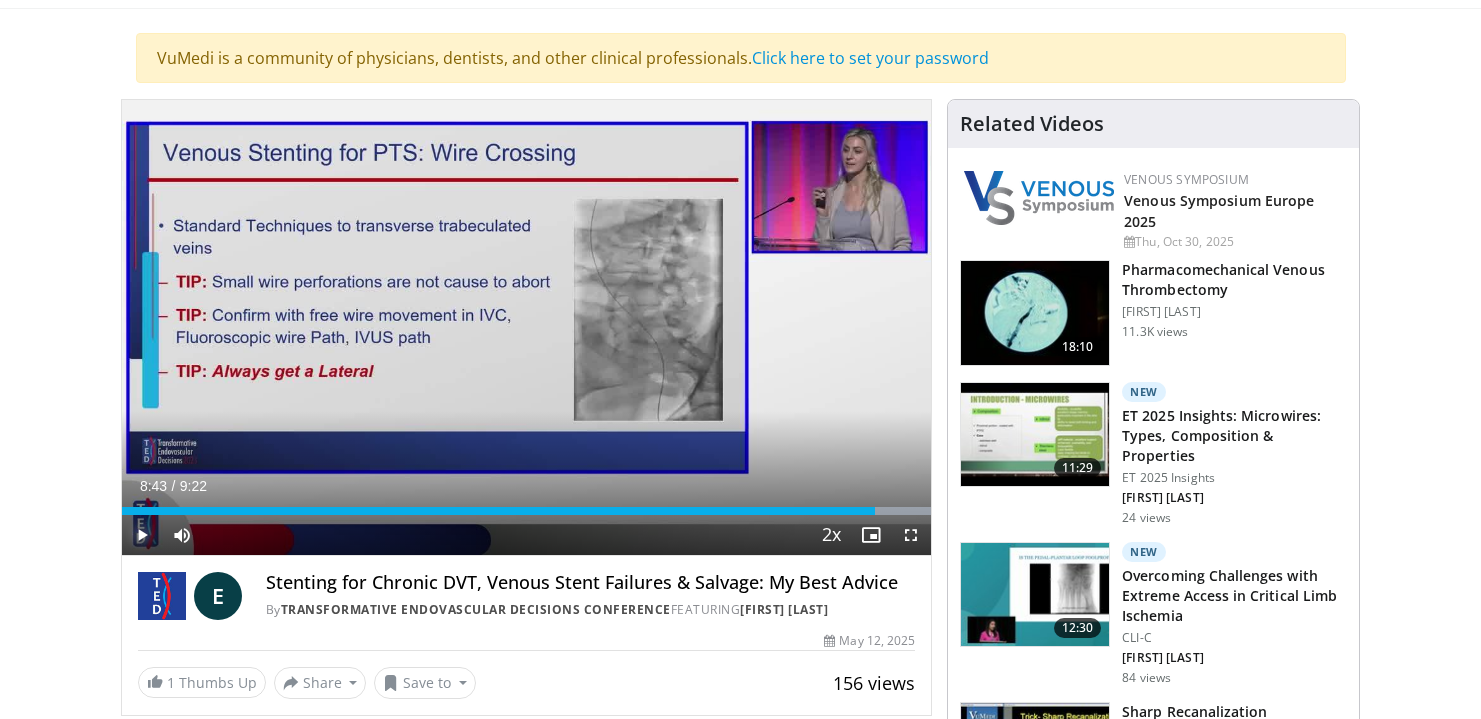 click at bounding box center [142, 535] 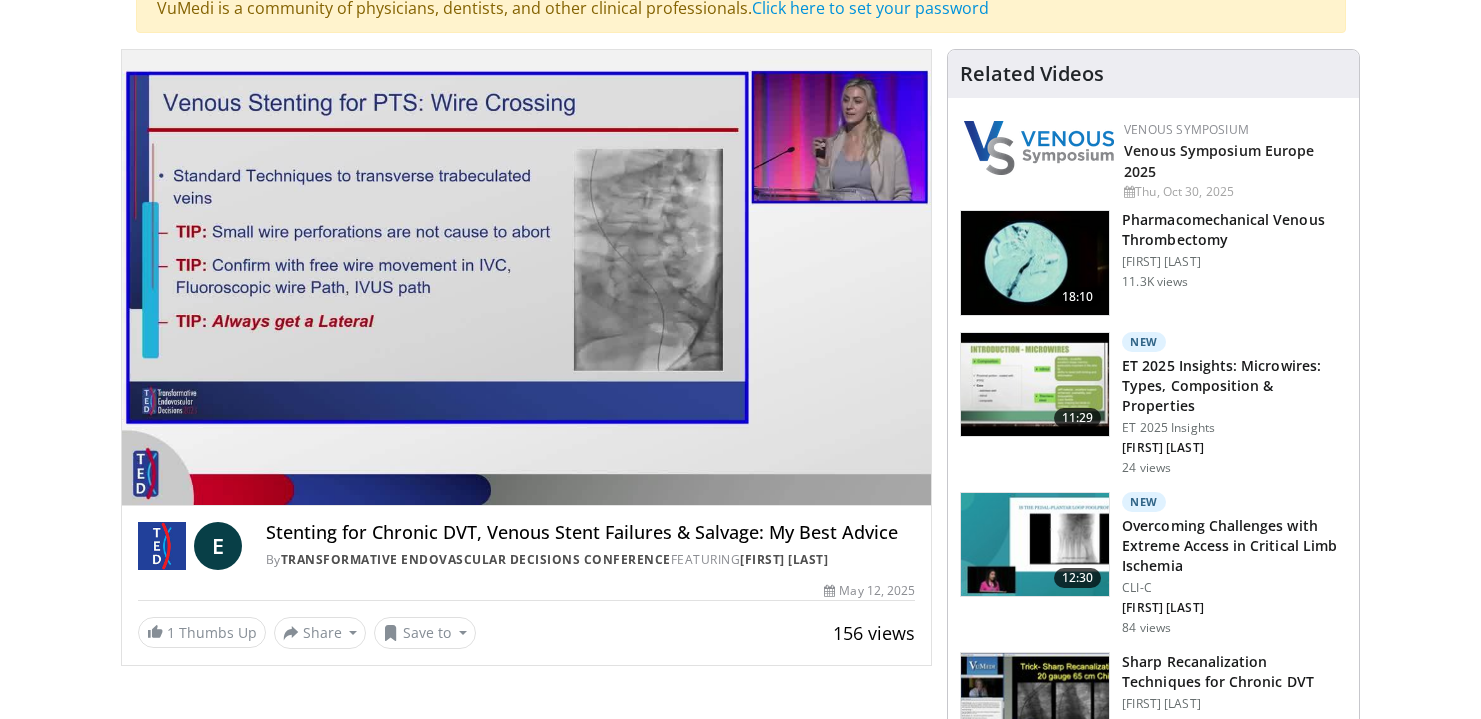 scroll, scrollTop: 228, scrollLeft: 0, axis: vertical 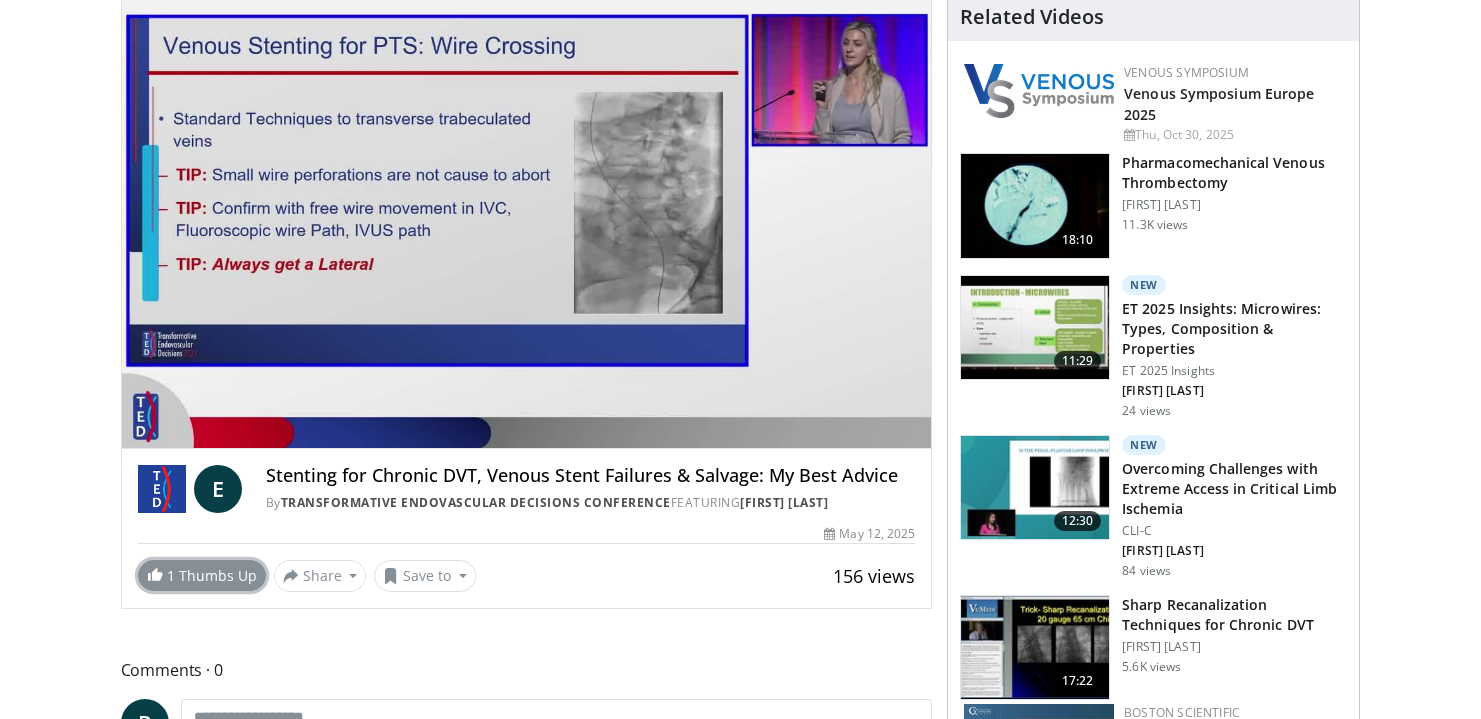 click on "1
Thumbs Up" at bounding box center [202, 575] 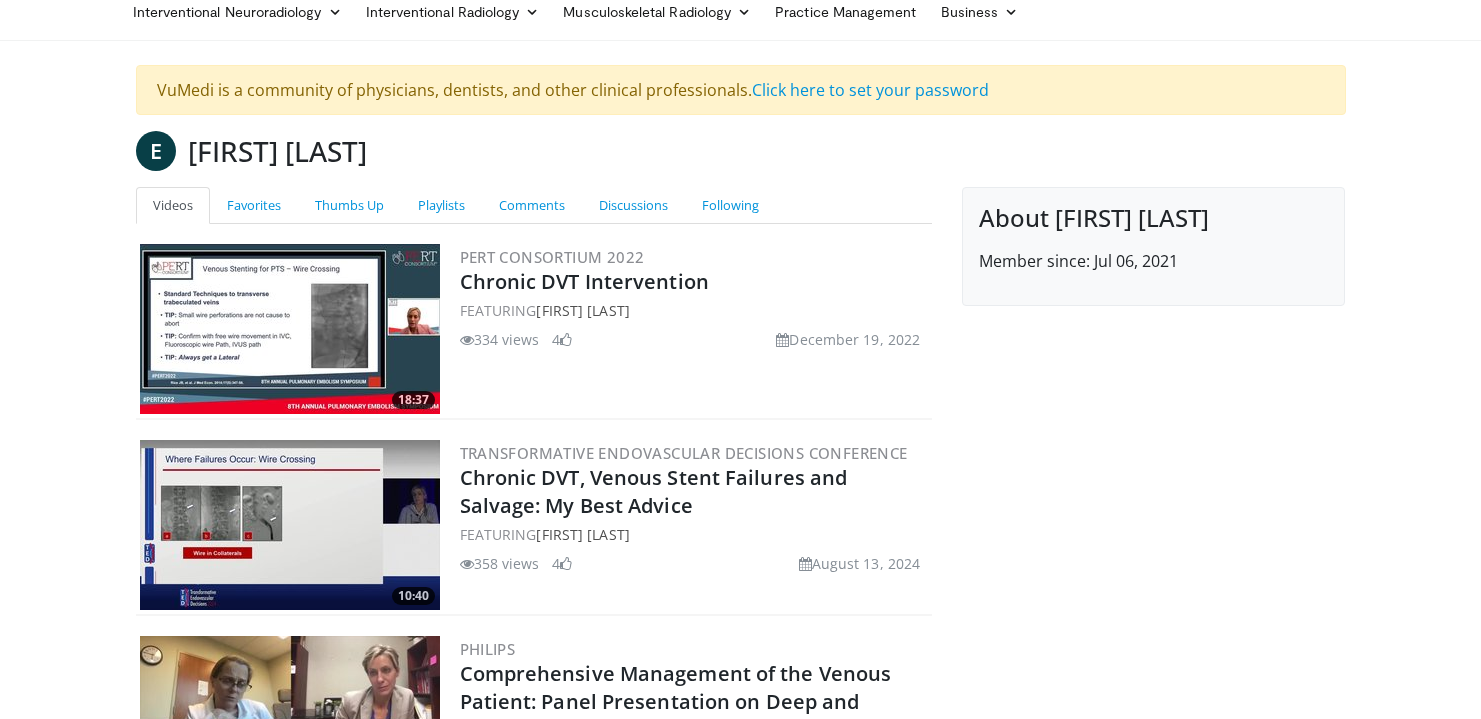 scroll, scrollTop: 0, scrollLeft: 0, axis: both 